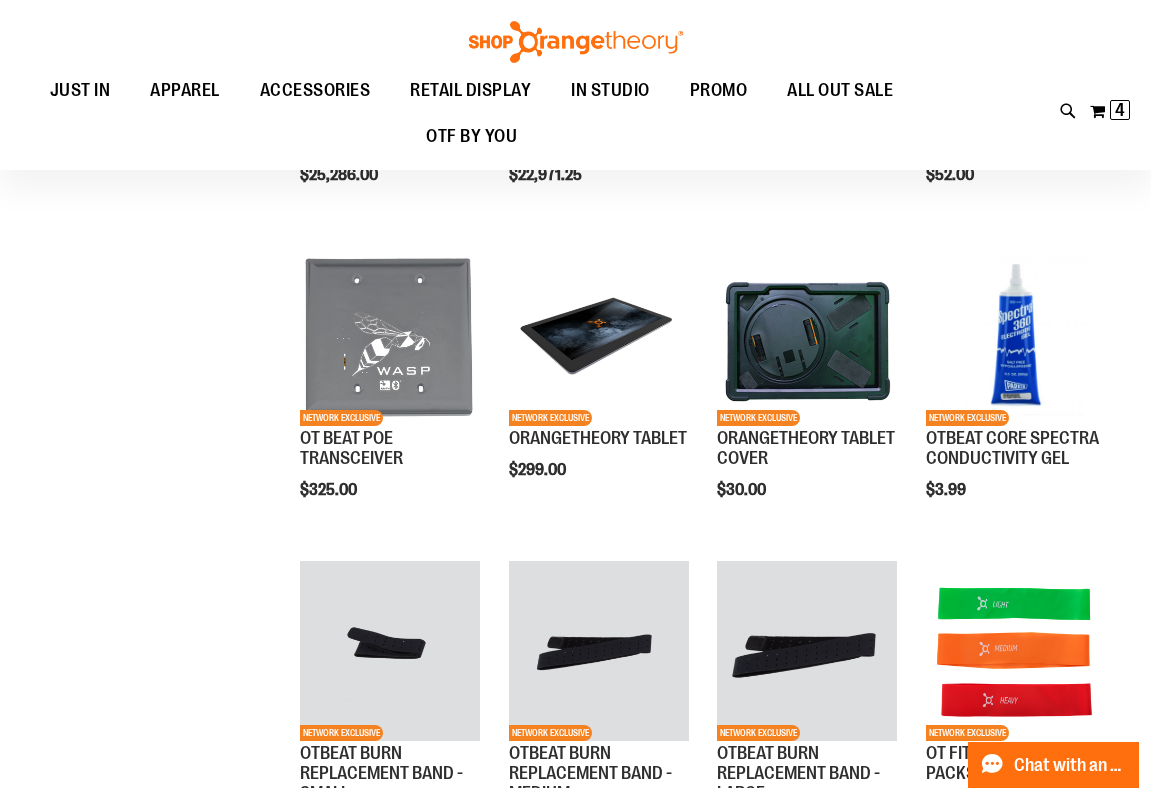 scroll, scrollTop: 0, scrollLeft: 0, axis: both 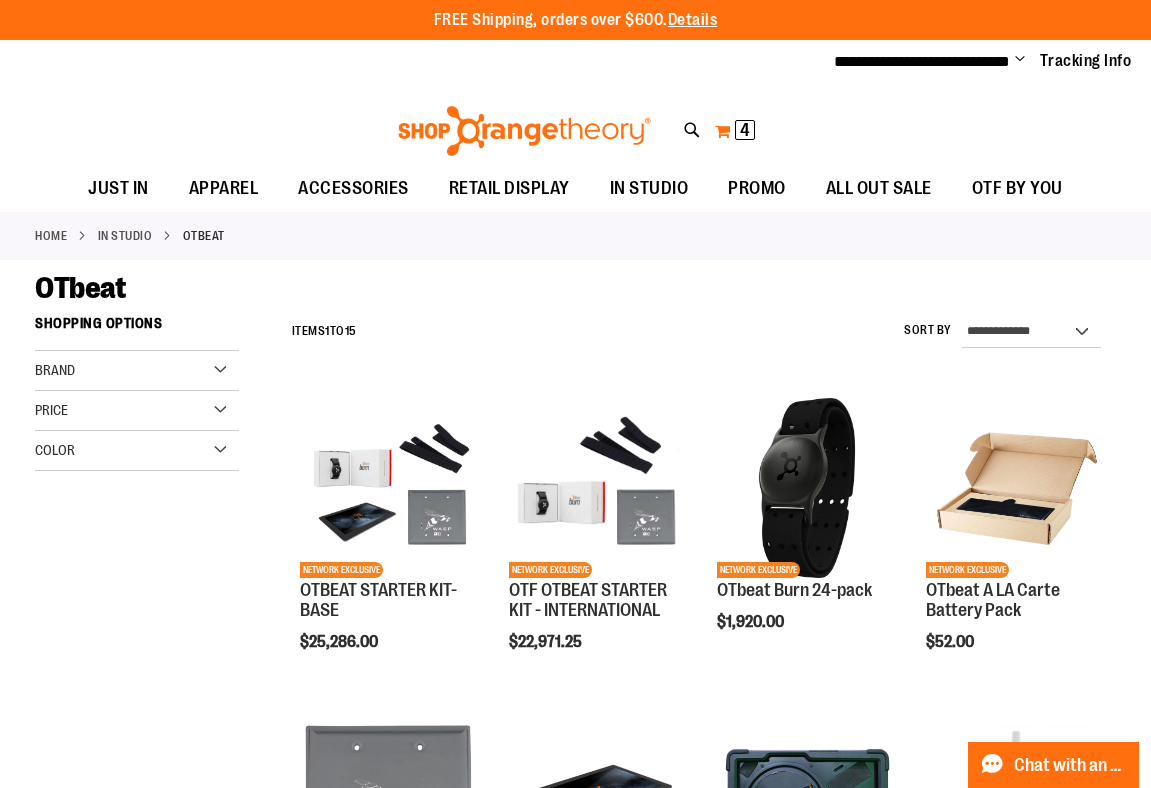 click on "My Cart
4
4
items" at bounding box center [735, 131] 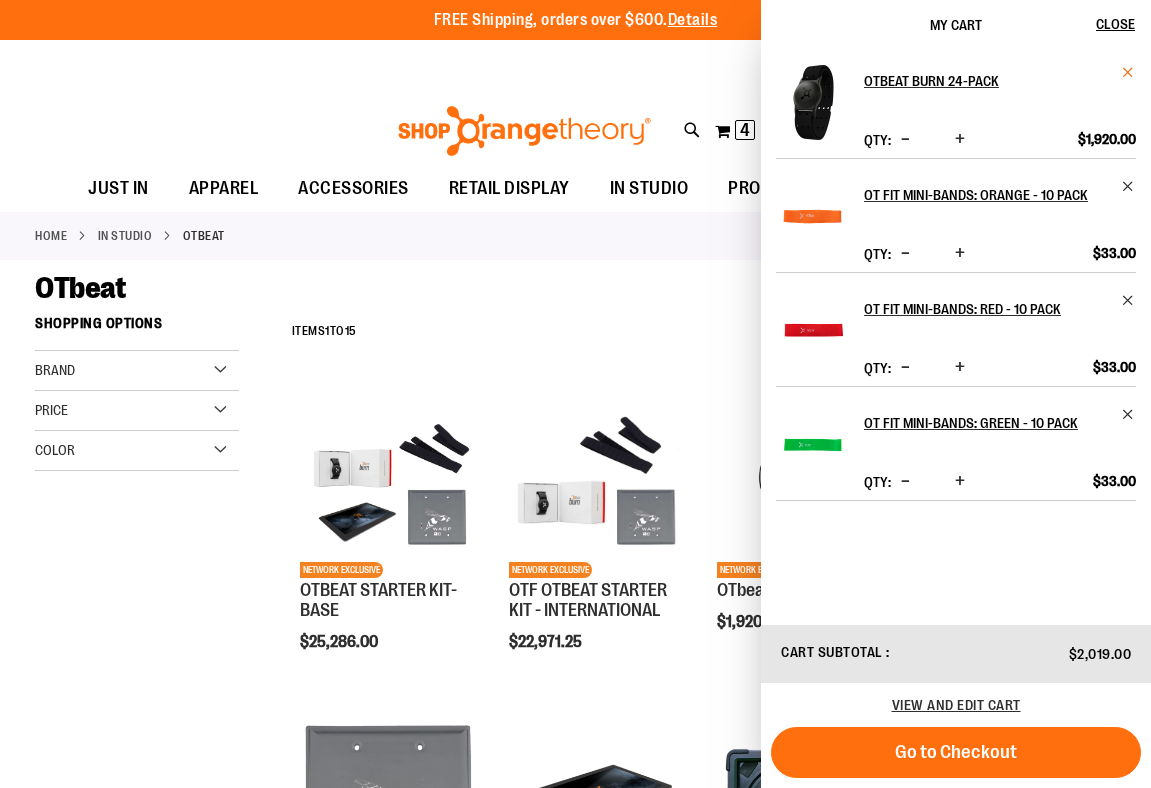 click at bounding box center [1128, 72] 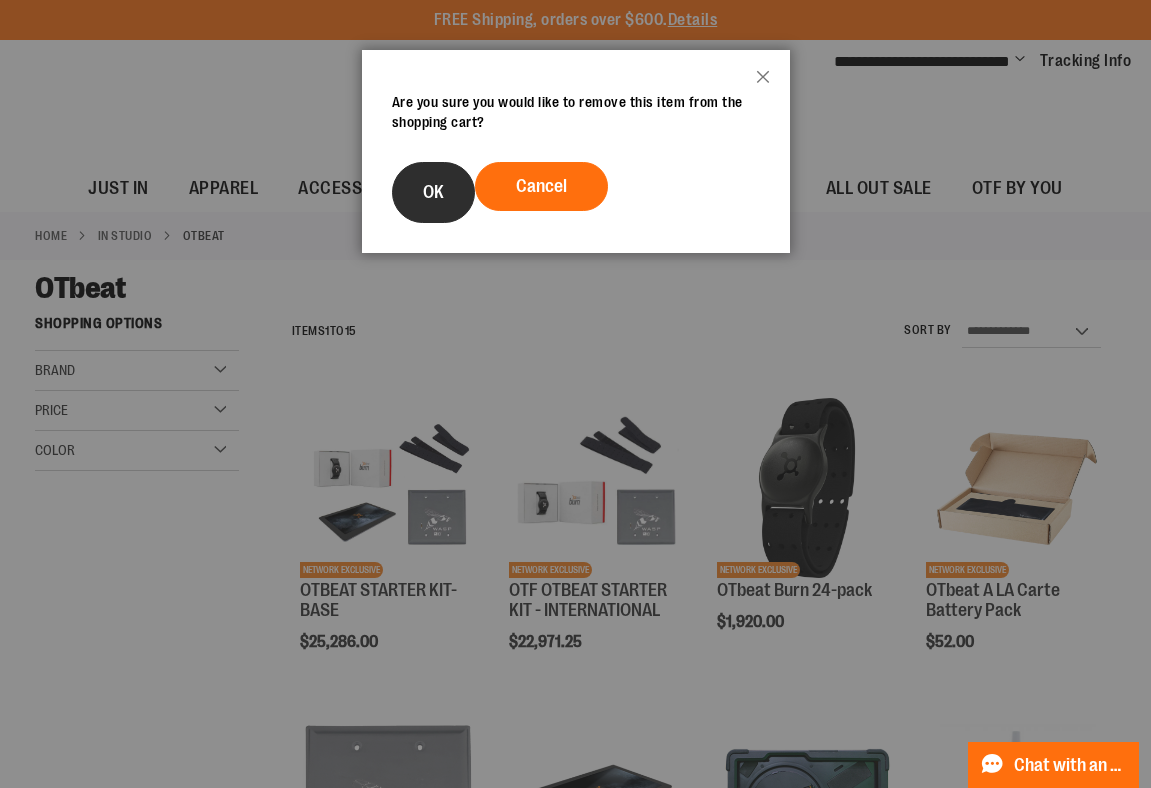 click on "OK" at bounding box center [433, 192] 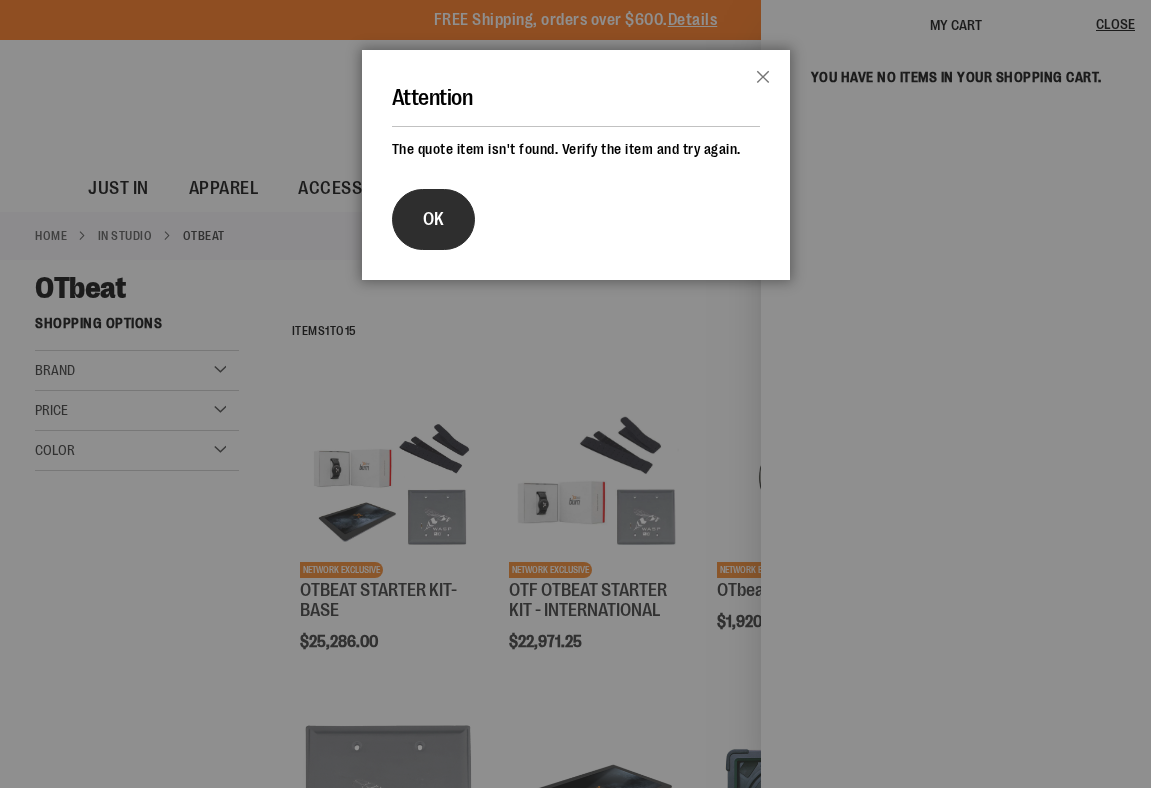 click on "OK" at bounding box center [433, 219] 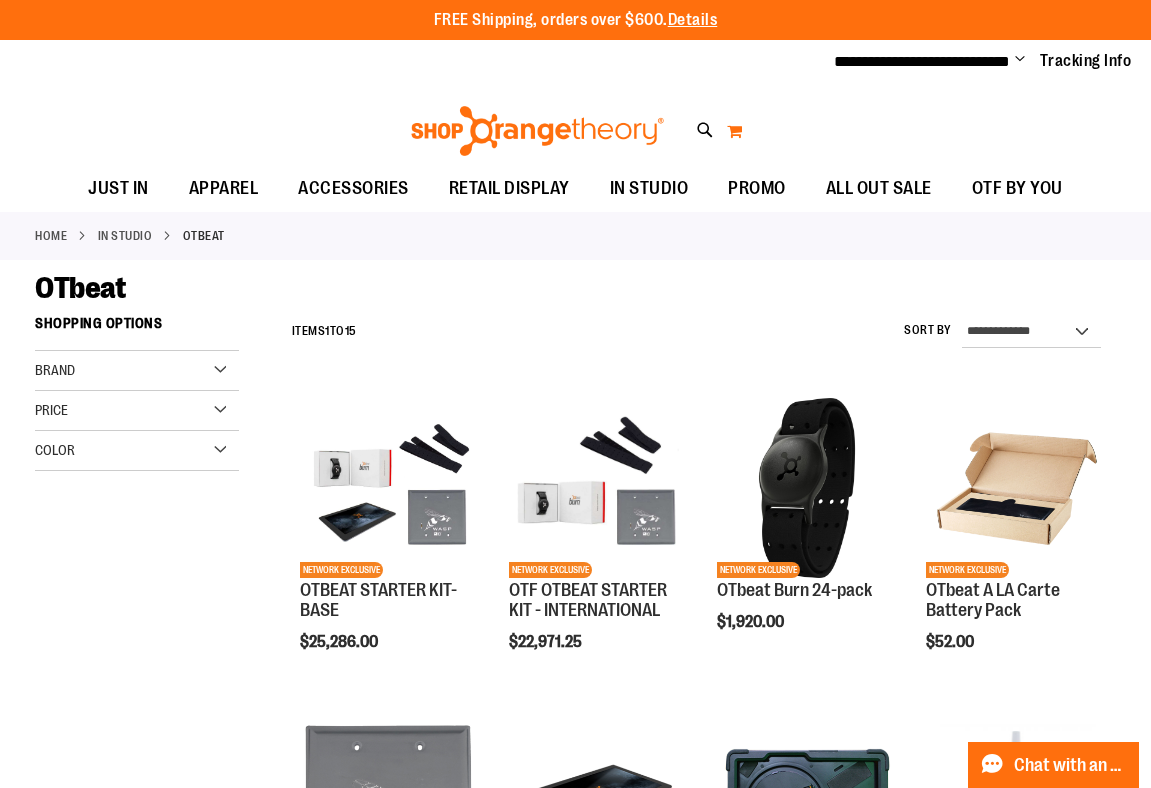 click on "My Cart
0" at bounding box center (734, 131) 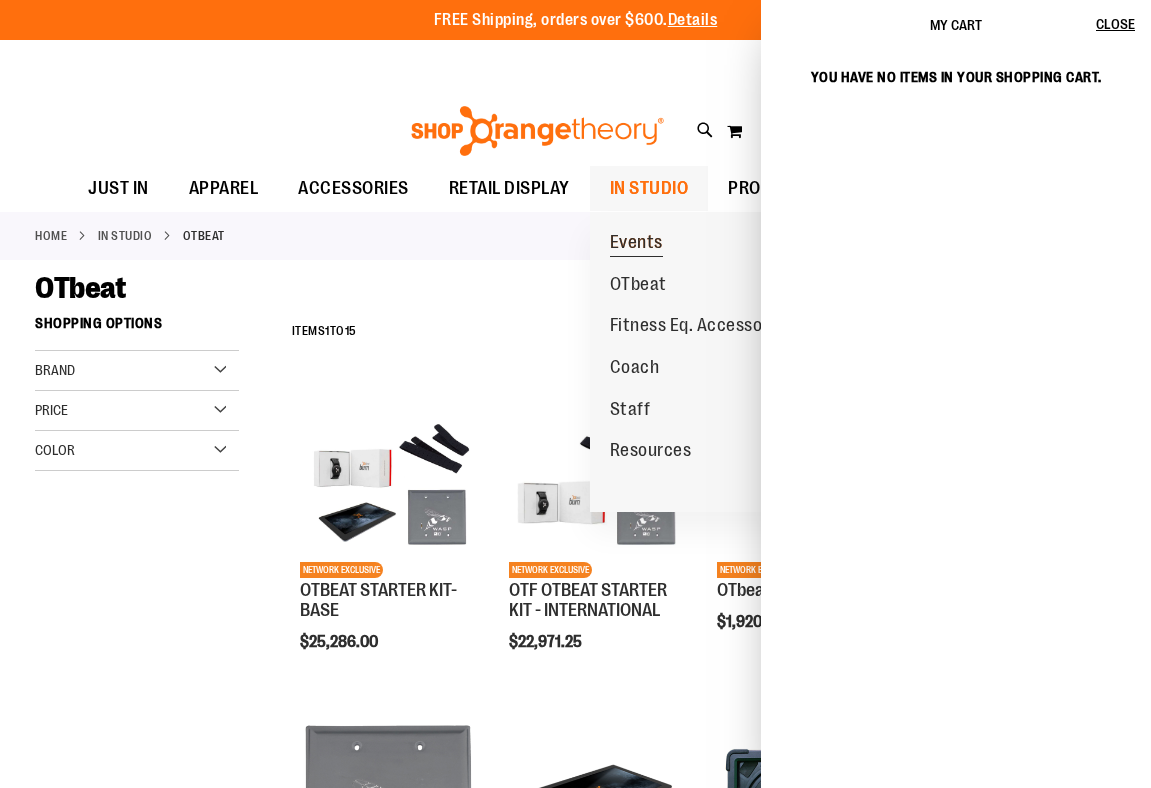 click on "Events" at bounding box center [636, 244] 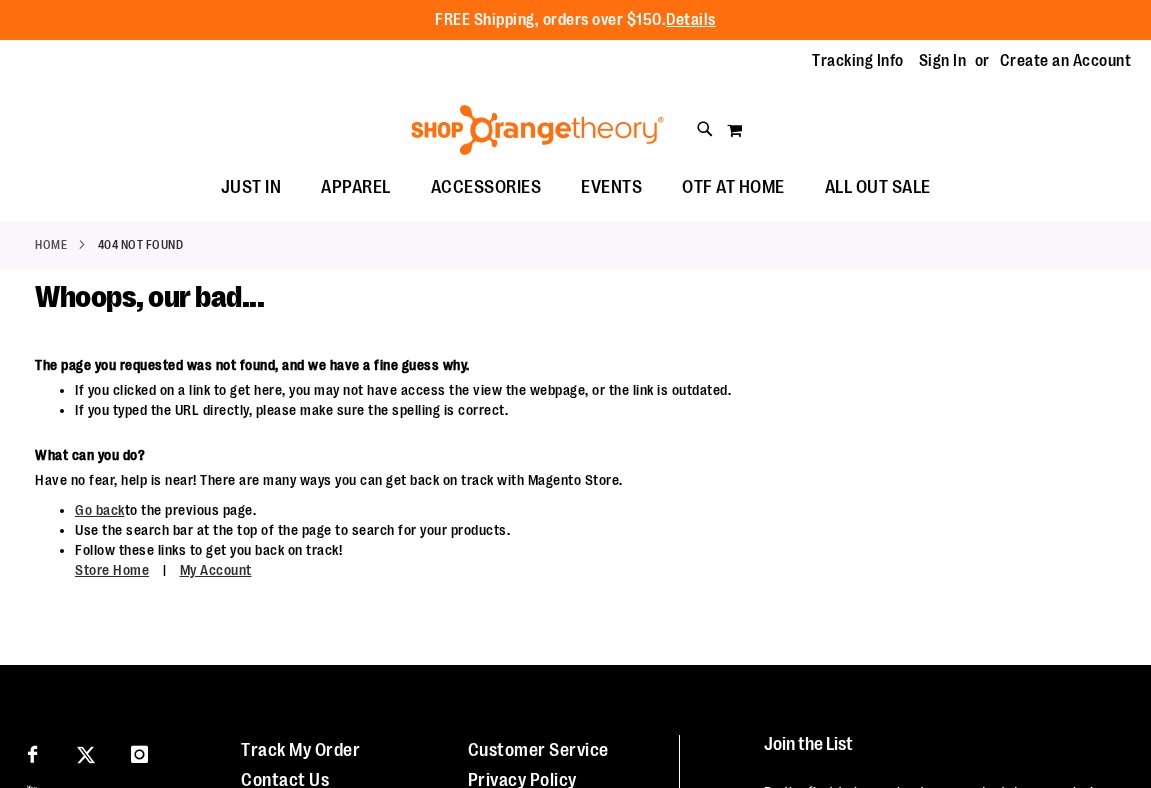 scroll, scrollTop: 0, scrollLeft: 0, axis: both 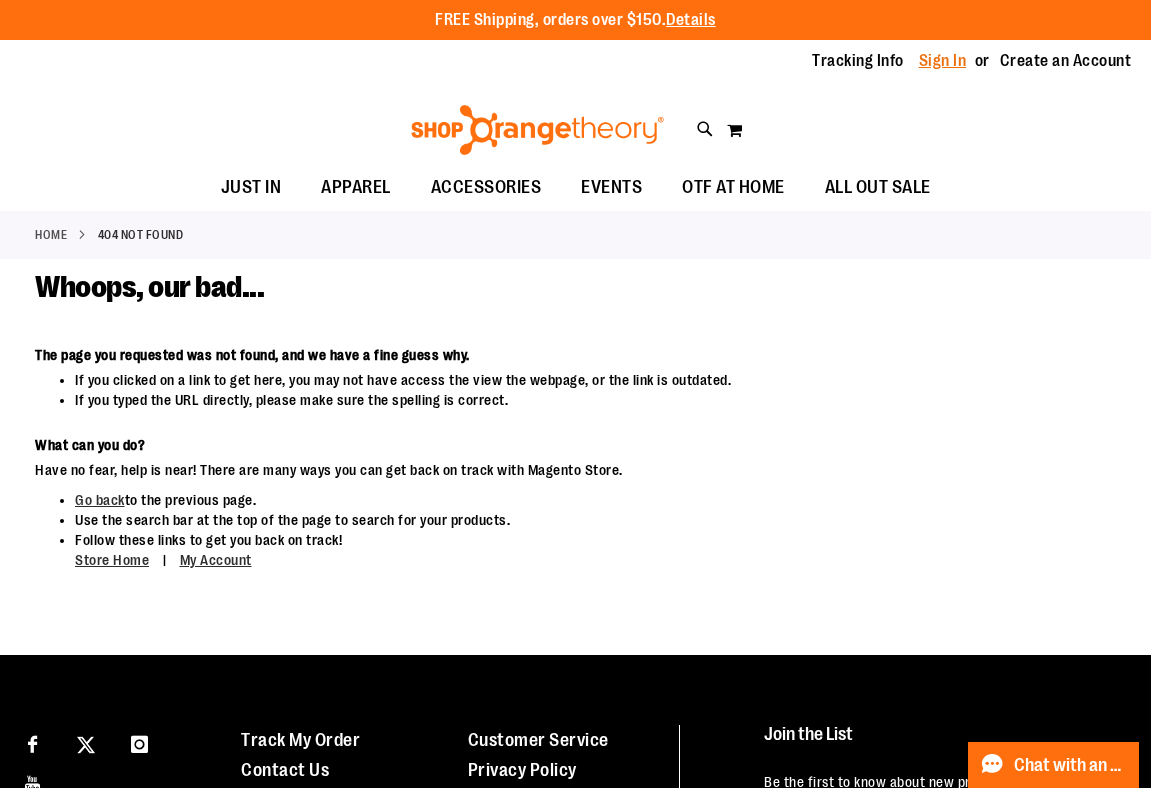 click on "Sign In" at bounding box center [943, 61] 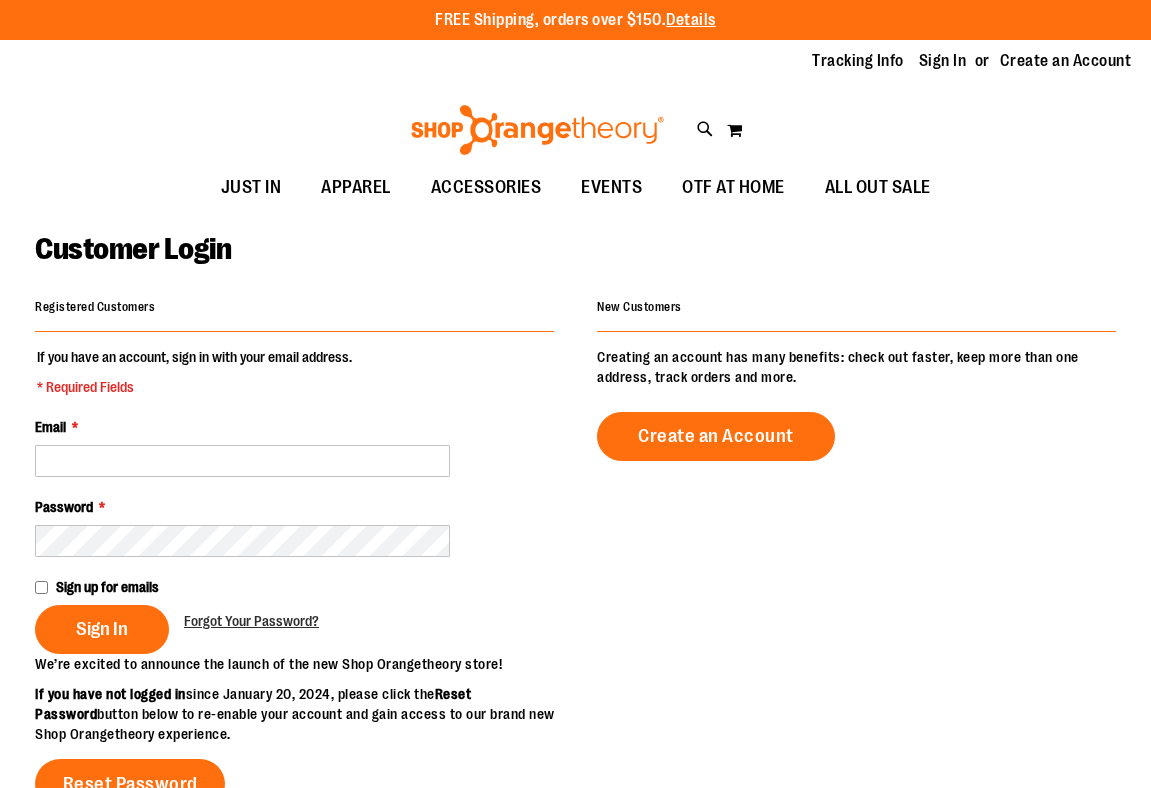 scroll, scrollTop: 0, scrollLeft: 0, axis: both 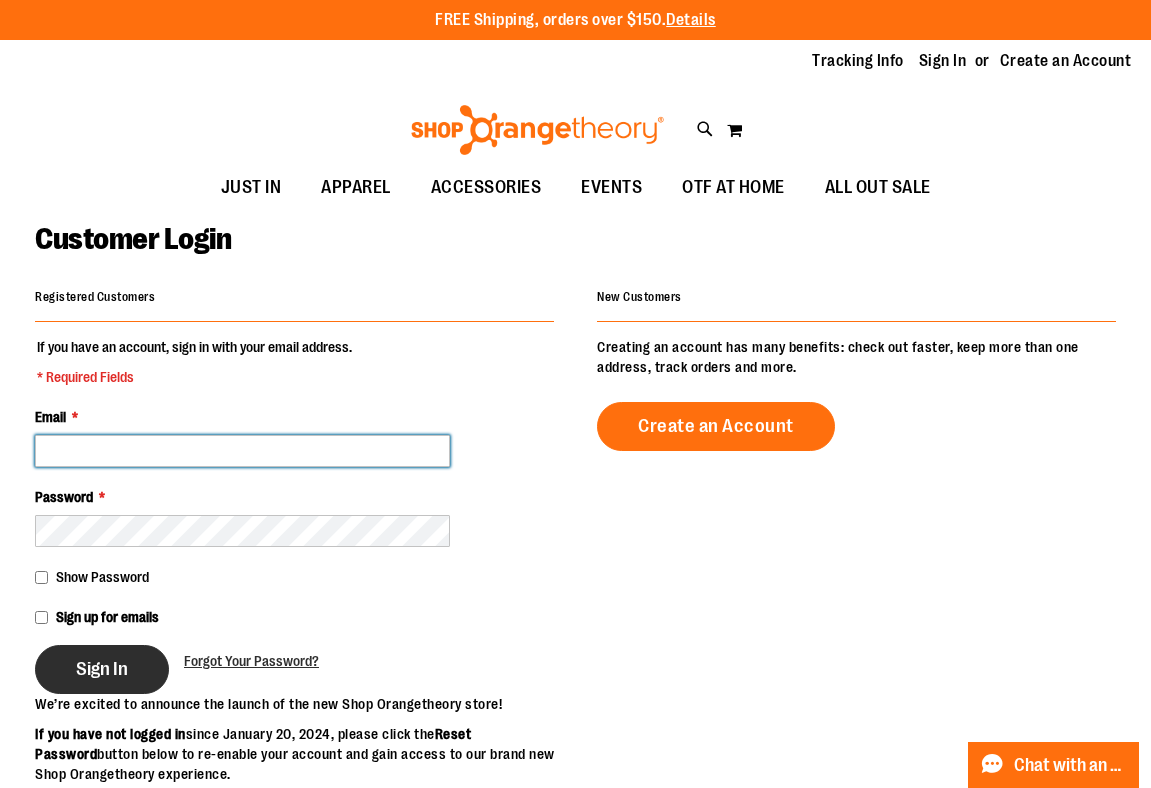 type on "**********" 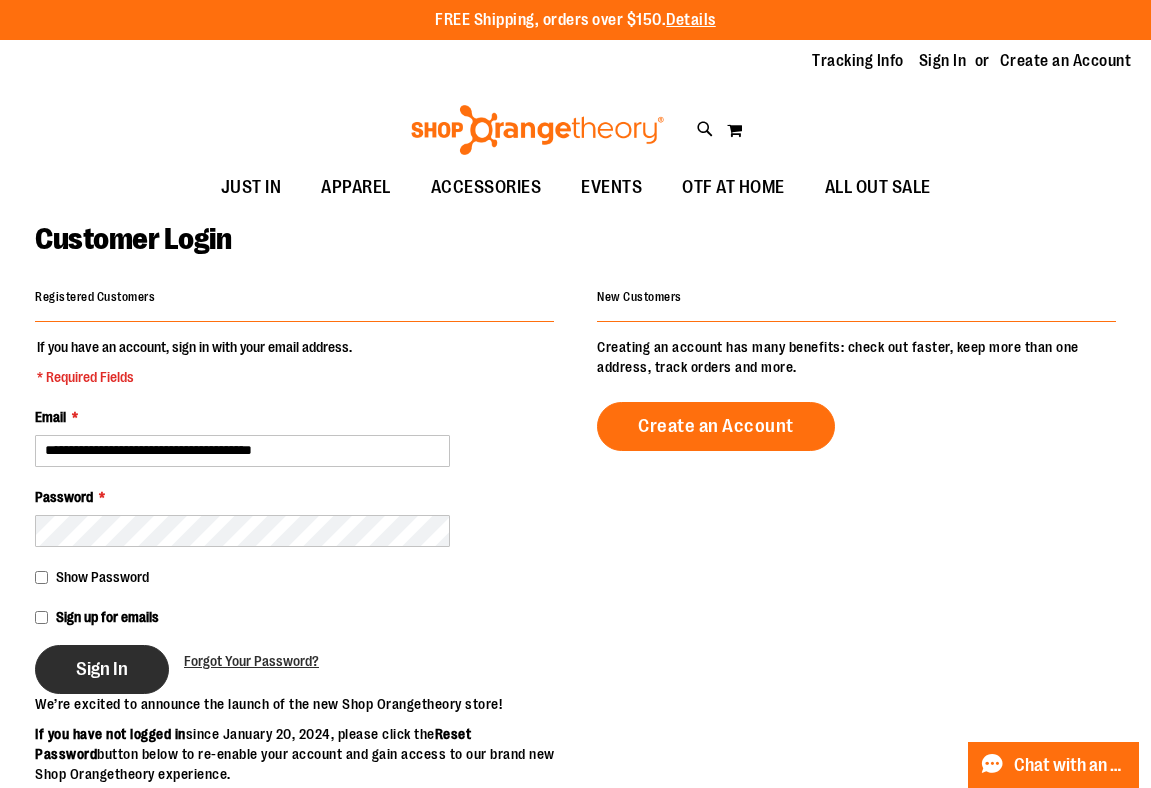 type 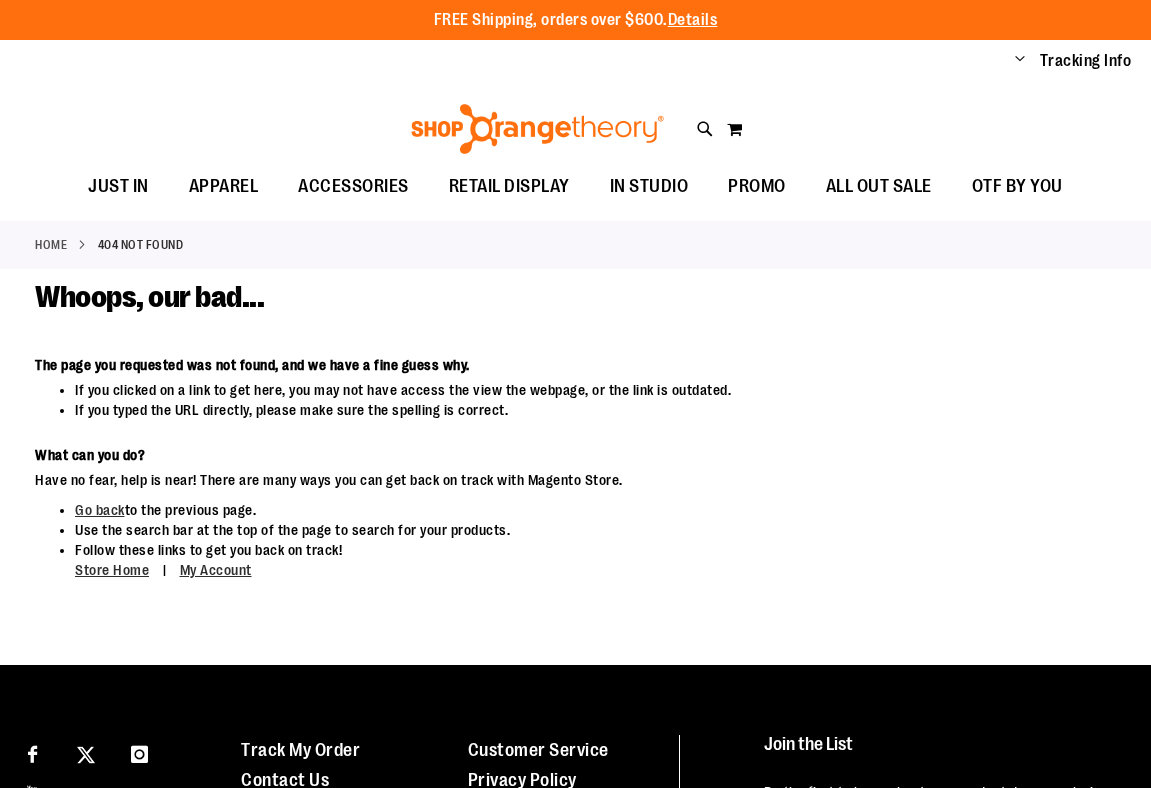 scroll, scrollTop: 0, scrollLeft: 0, axis: both 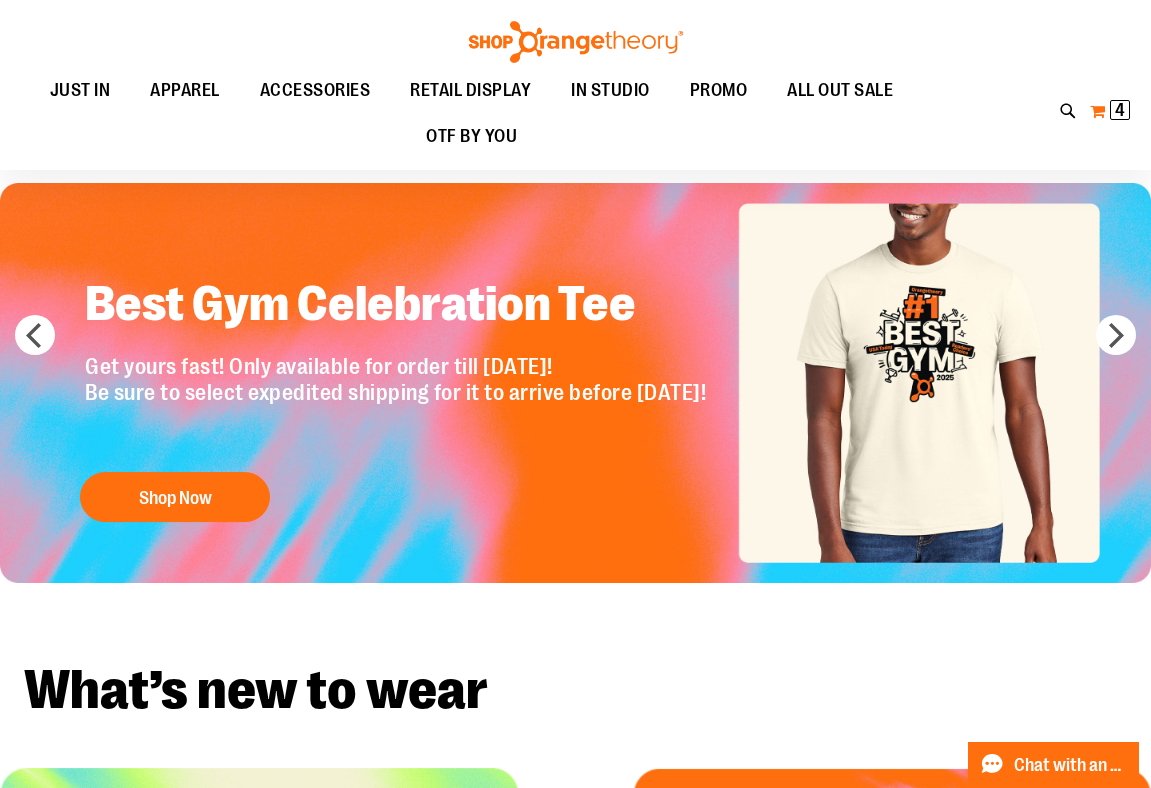 type on "**********" 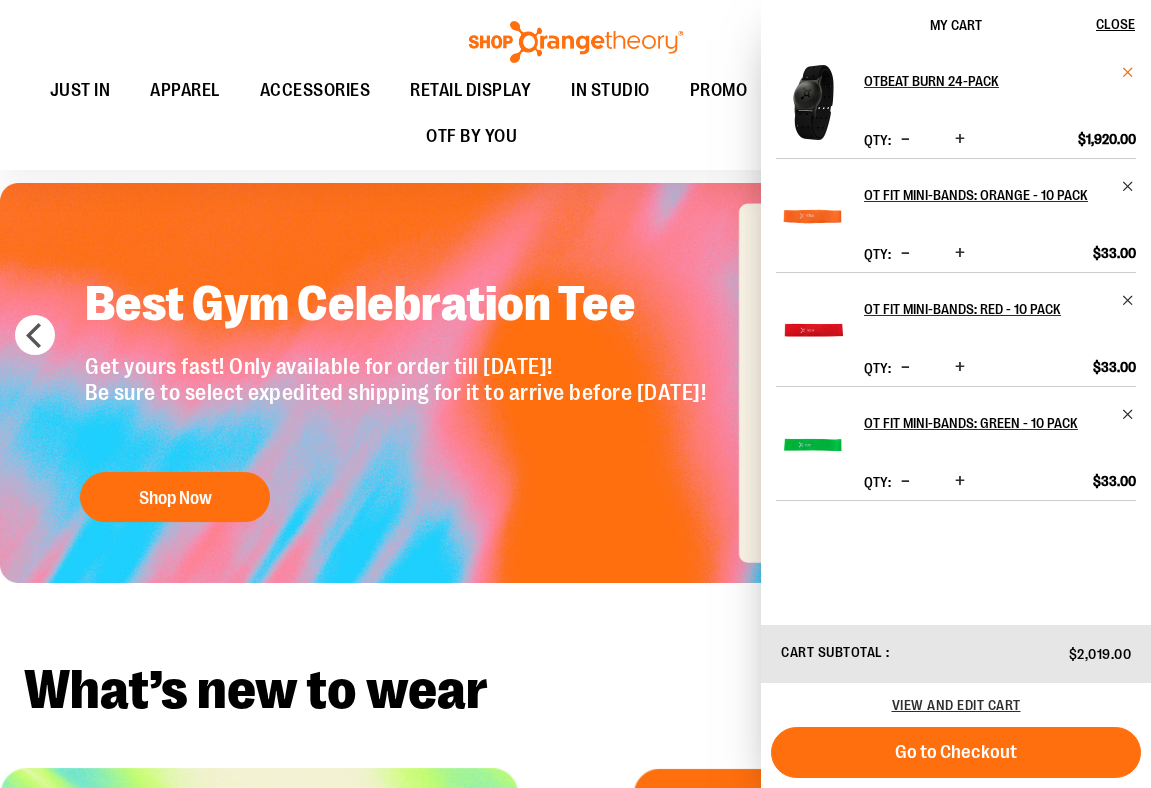click at bounding box center [1128, 72] 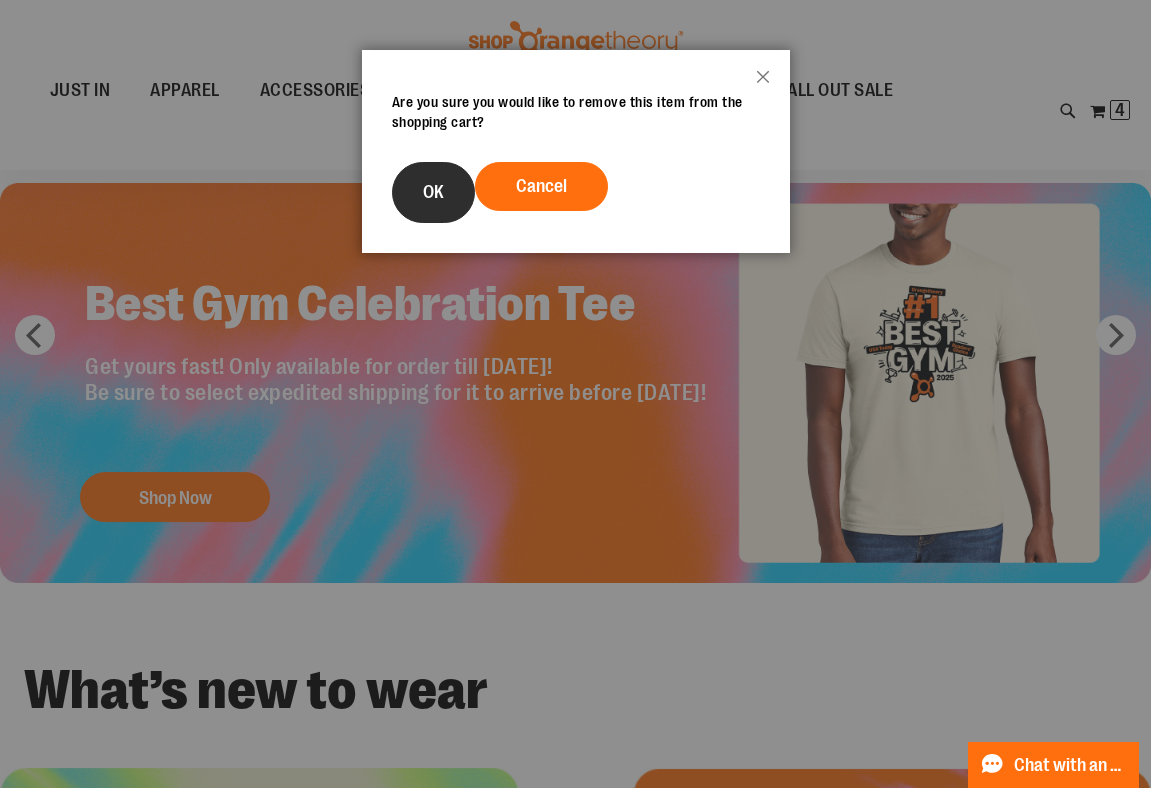 click on "OK" at bounding box center (433, 192) 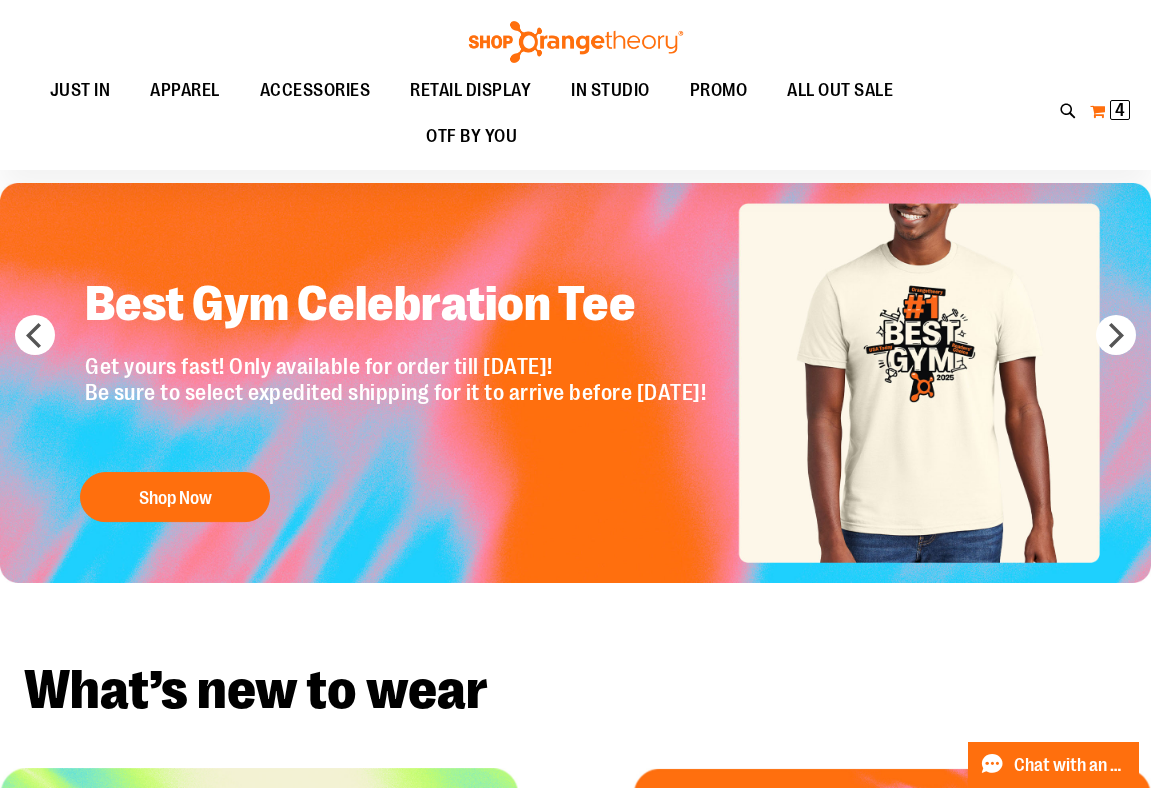 click on "My Cart
4
4
items" at bounding box center [1110, 111] 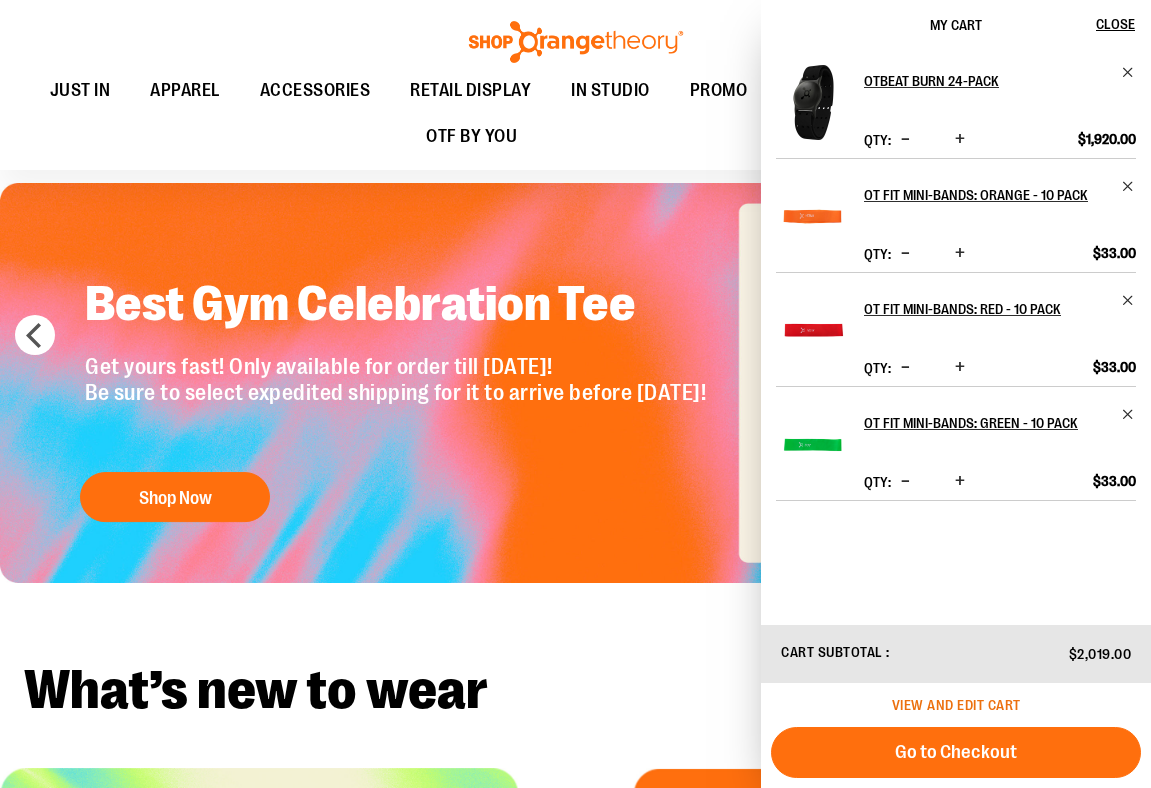 click on "View and edit cart" at bounding box center [956, 705] 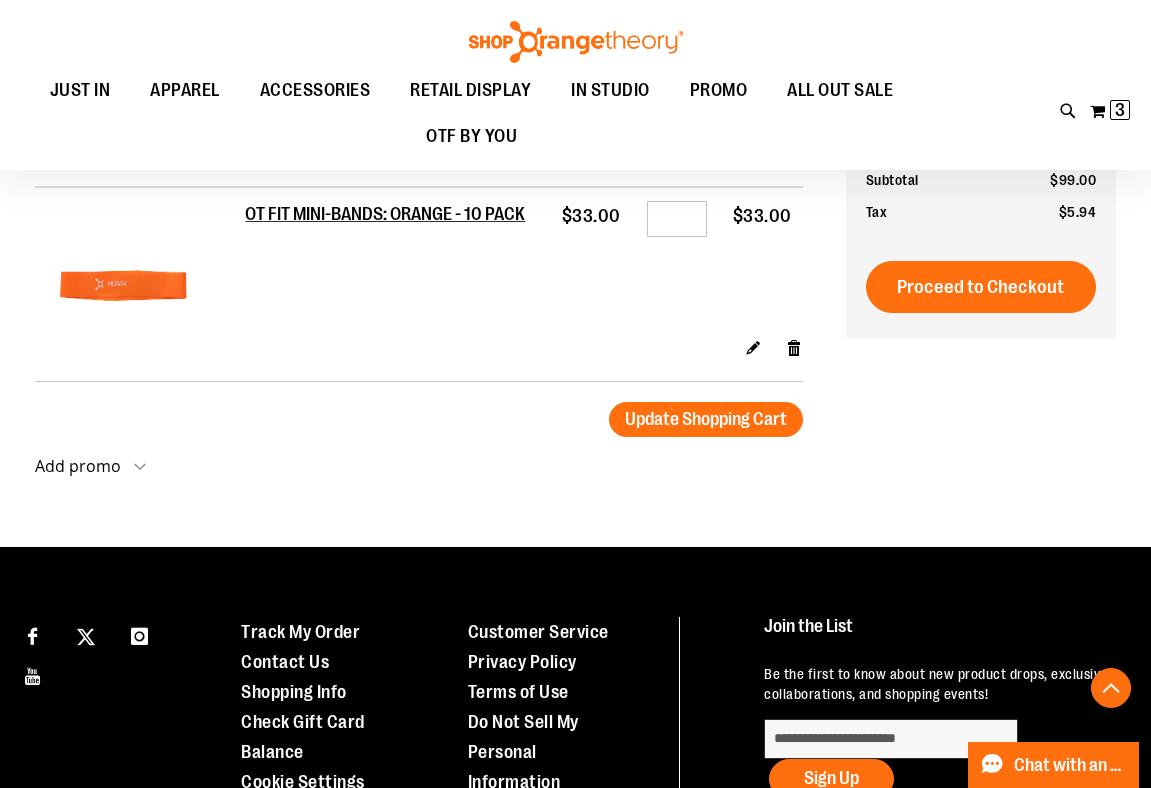 scroll, scrollTop: 354, scrollLeft: 0, axis: vertical 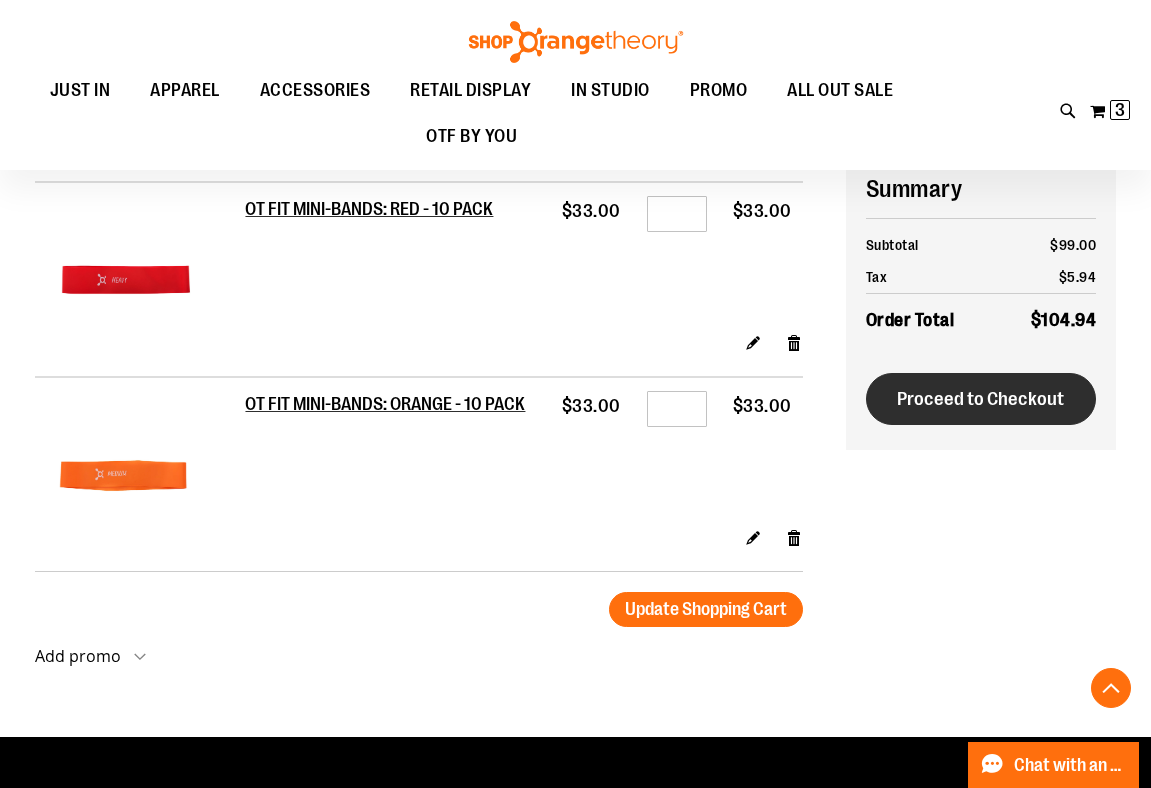 type on "**********" 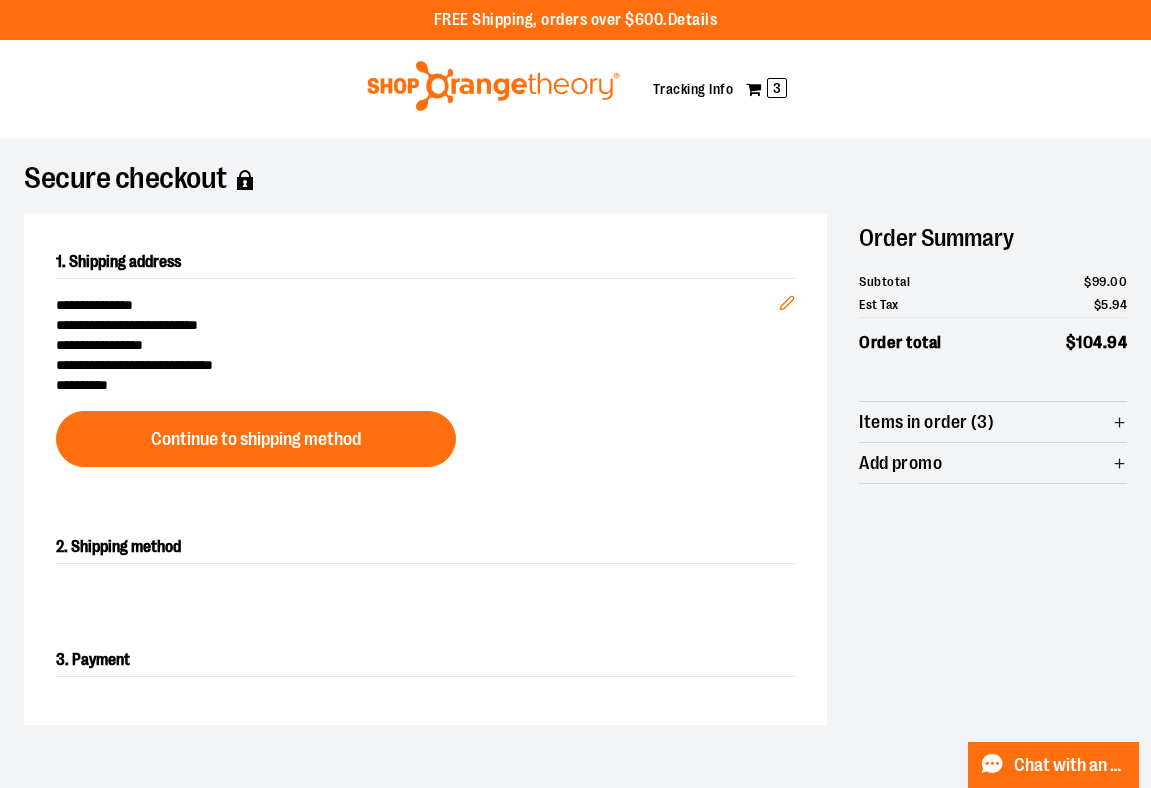 scroll, scrollTop: 0, scrollLeft: 0, axis: both 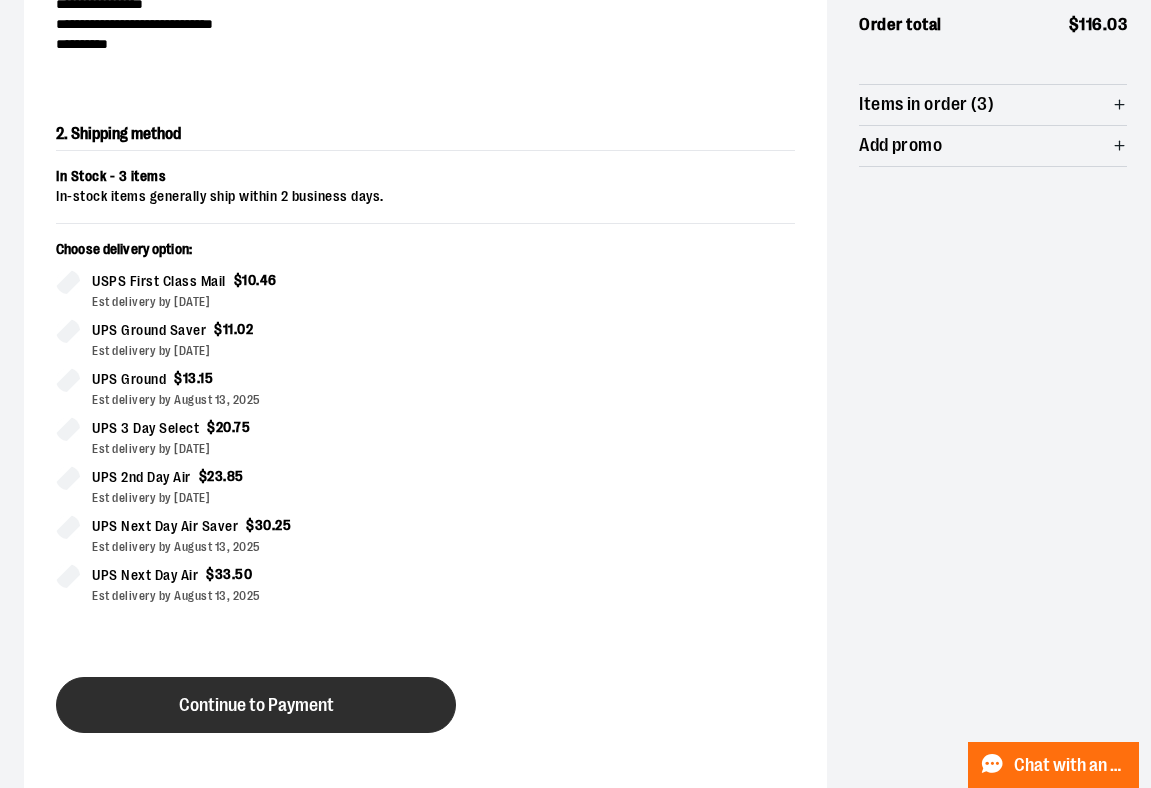 click on "Continue to Payment" at bounding box center [256, 705] 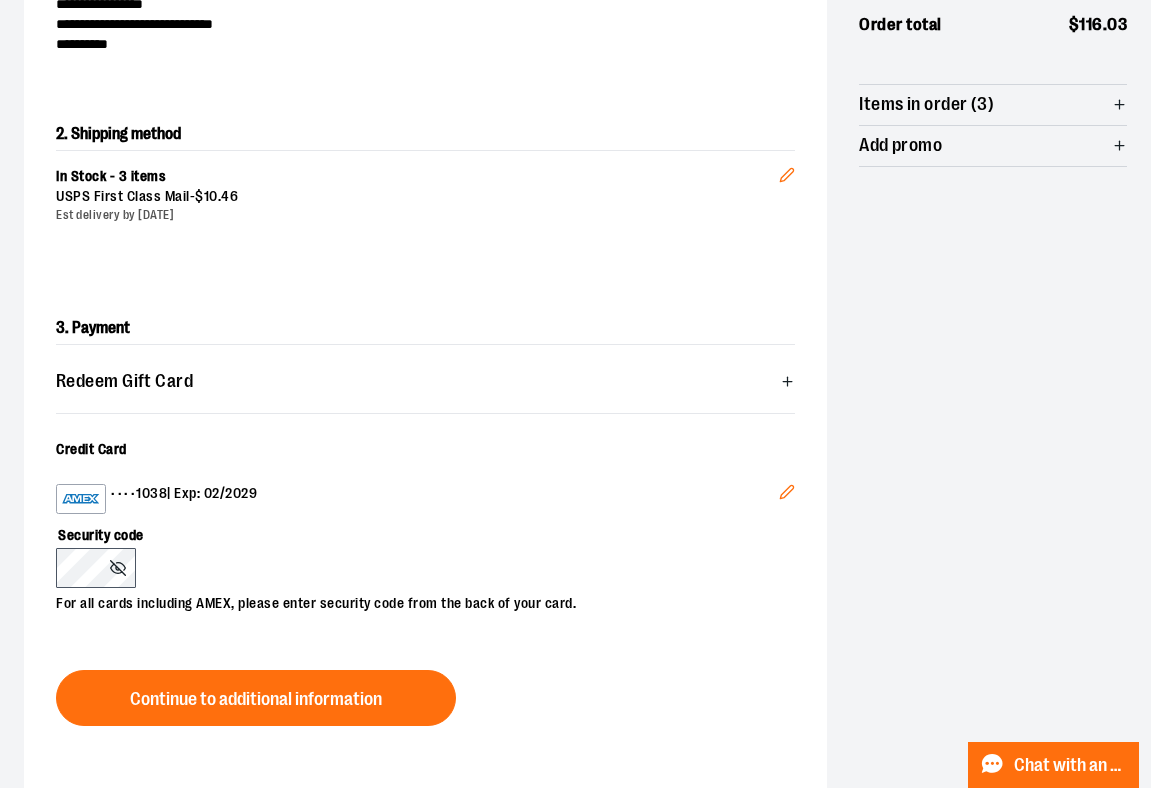 click 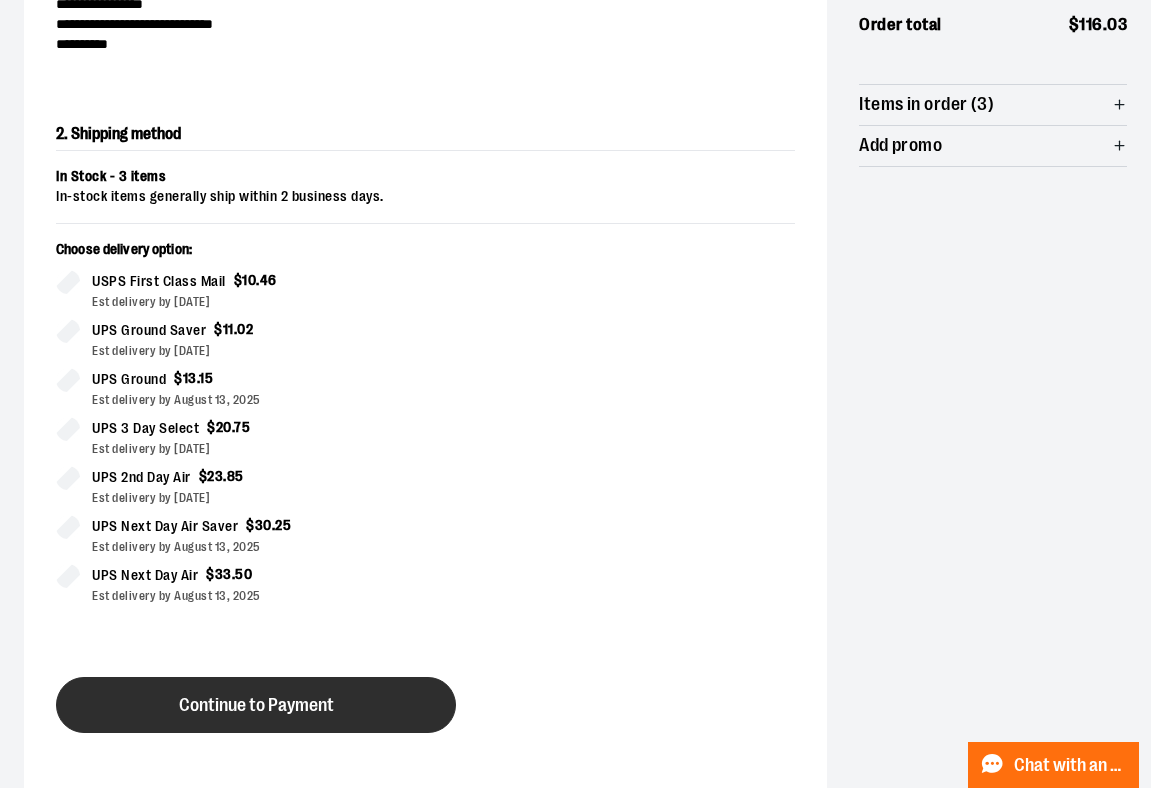 click on "Continue to Payment" at bounding box center (256, 705) 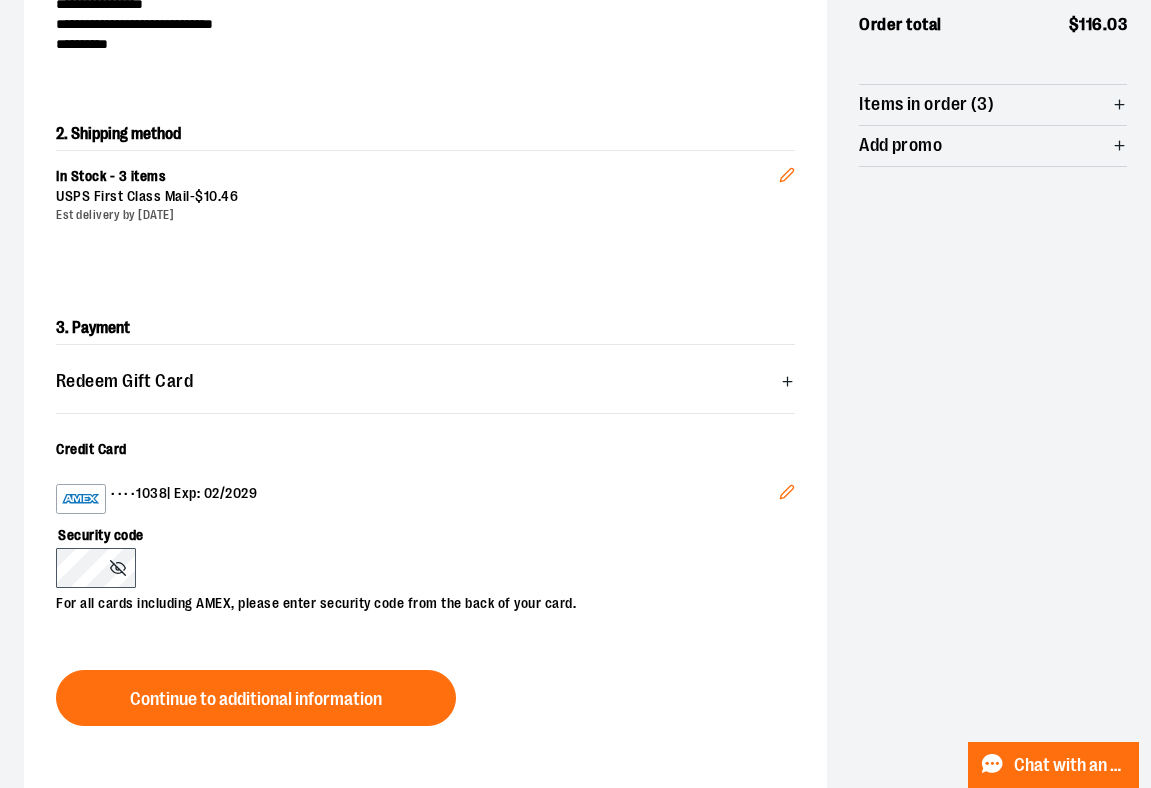 scroll, scrollTop: 381, scrollLeft: 0, axis: vertical 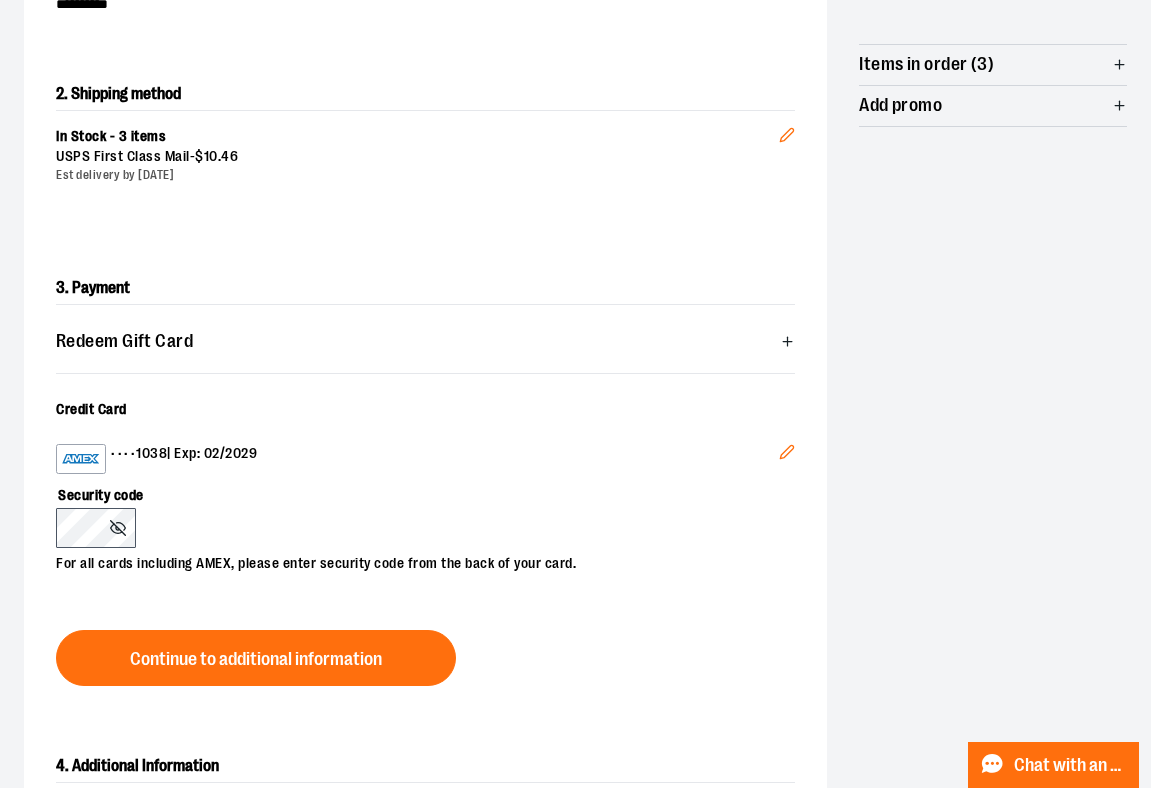 click 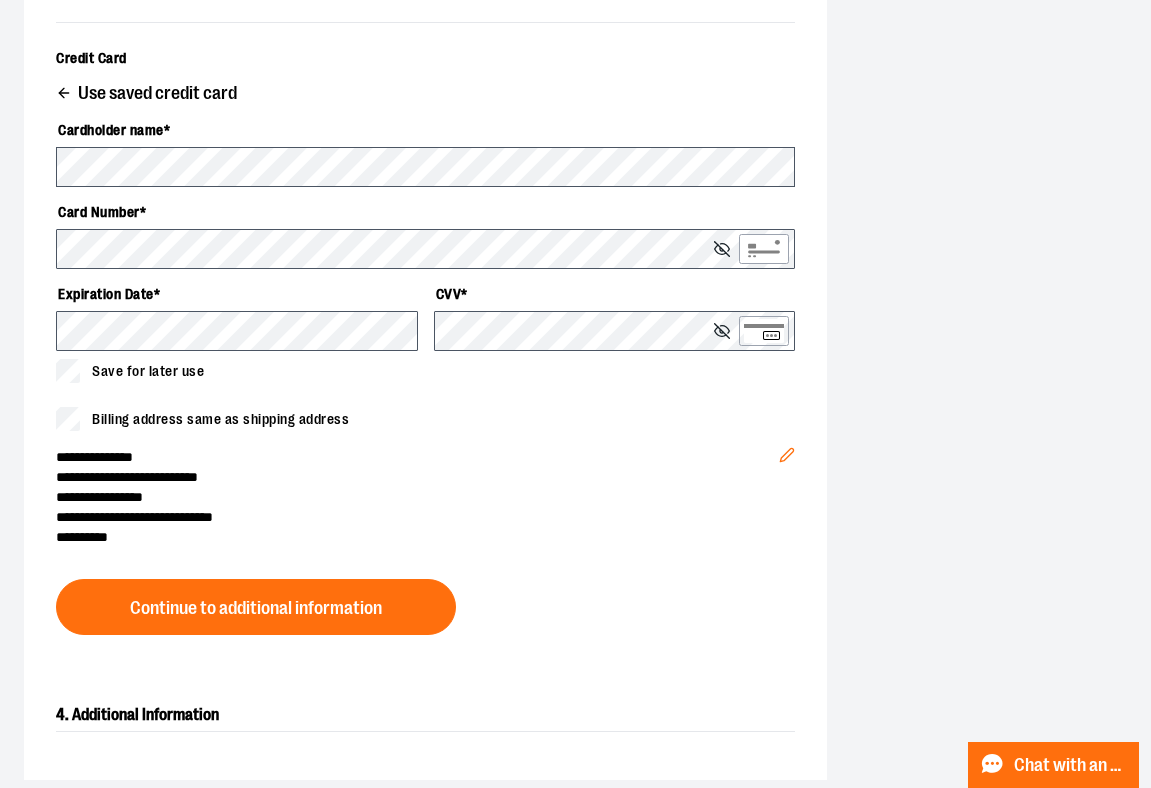 scroll, scrollTop: 729, scrollLeft: 0, axis: vertical 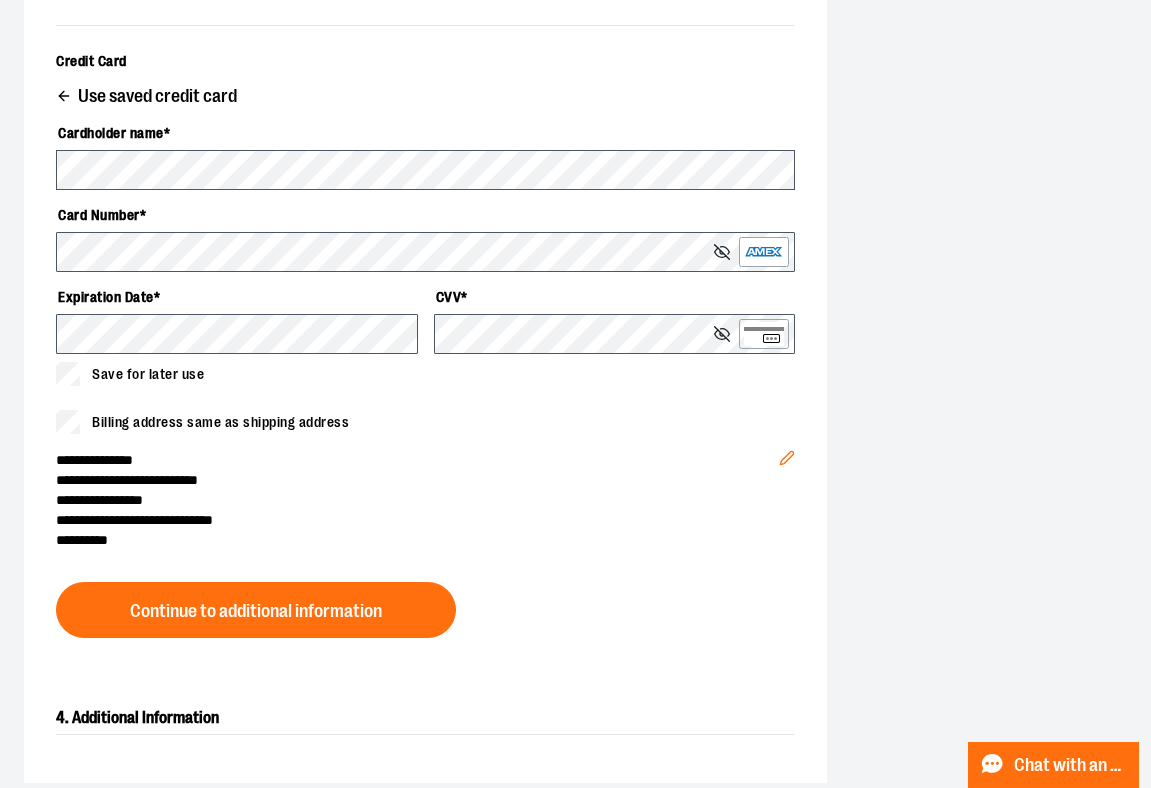 click on "Continue to additional information" at bounding box center (256, 611) 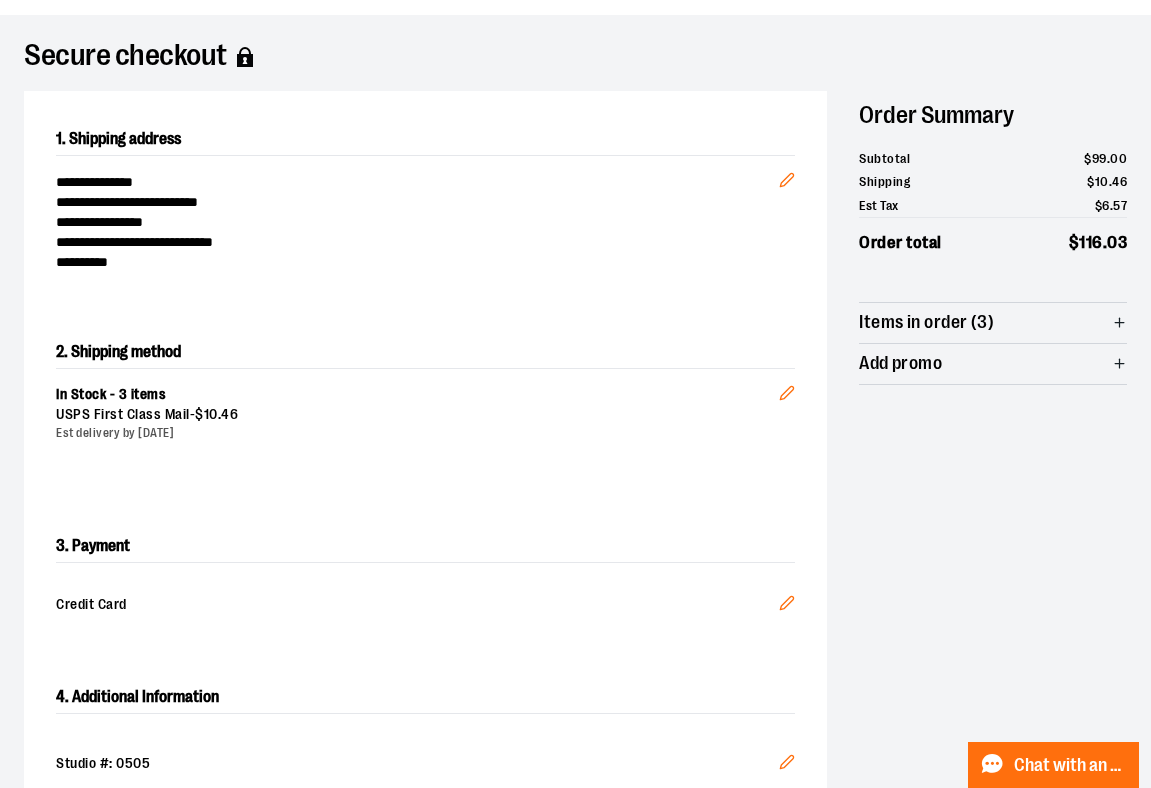 scroll, scrollTop: 0, scrollLeft: 0, axis: both 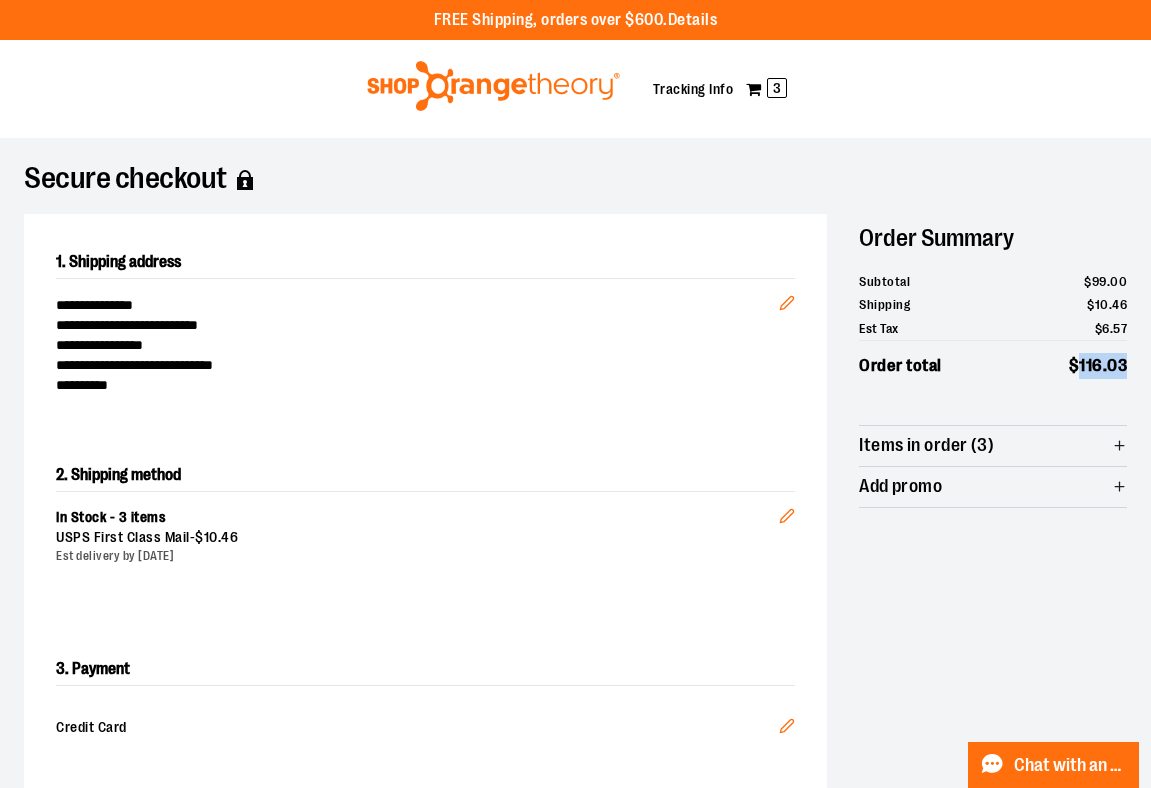 drag, startPoint x: 1128, startPoint y: 369, endPoint x: 1077, endPoint y: 371, distance: 51.0392 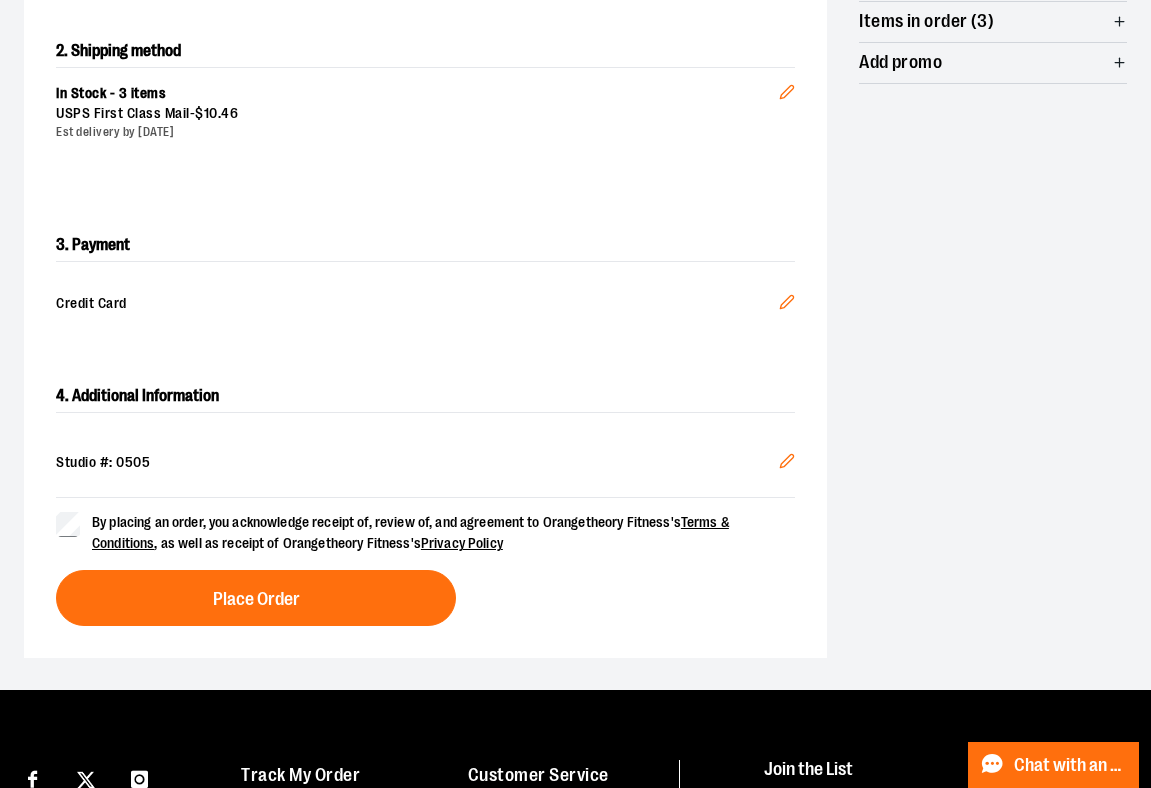 scroll, scrollTop: 597, scrollLeft: 0, axis: vertical 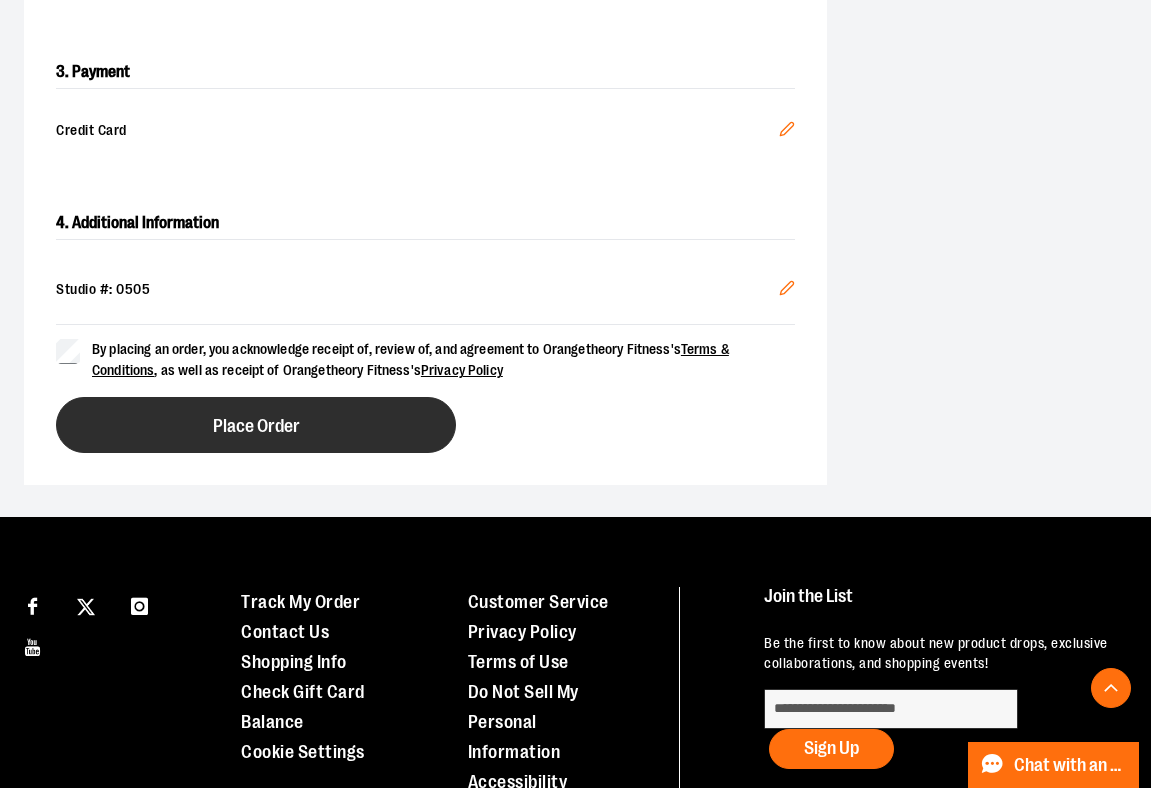 click on "Place Order" at bounding box center [256, 425] 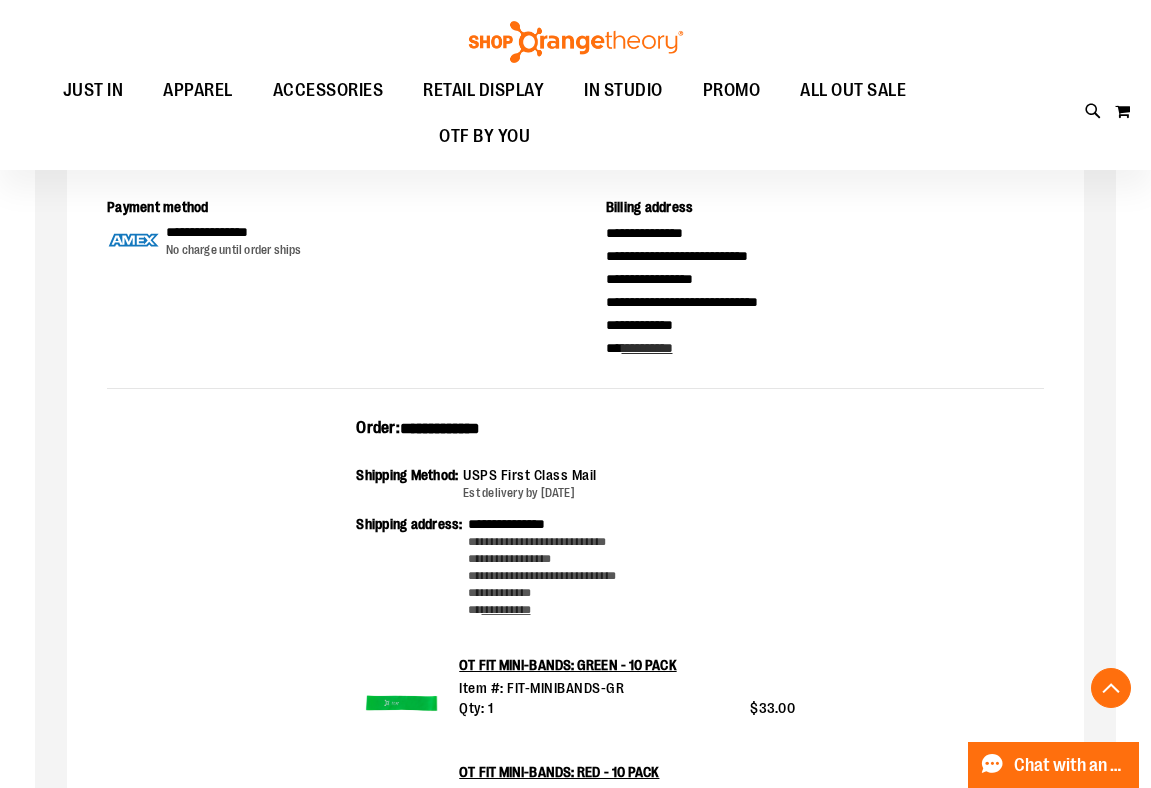 scroll, scrollTop: 0, scrollLeft: 0, axis: both 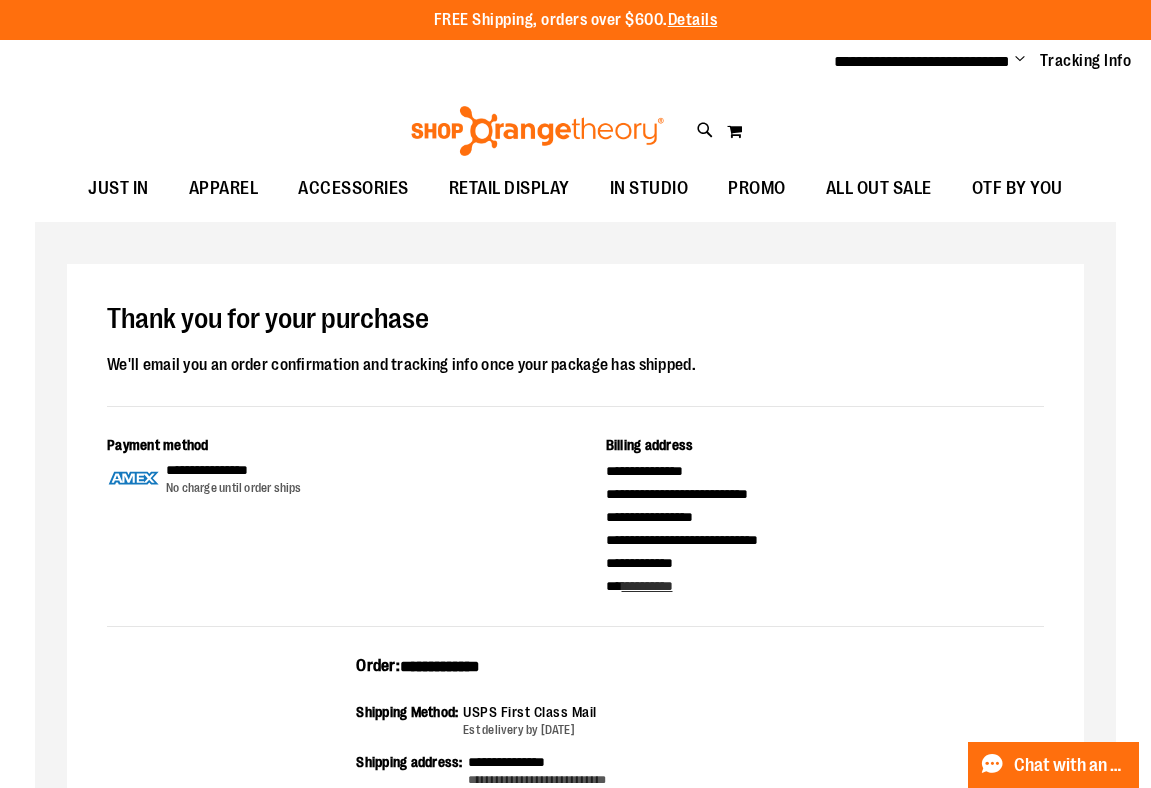 type on "**********" 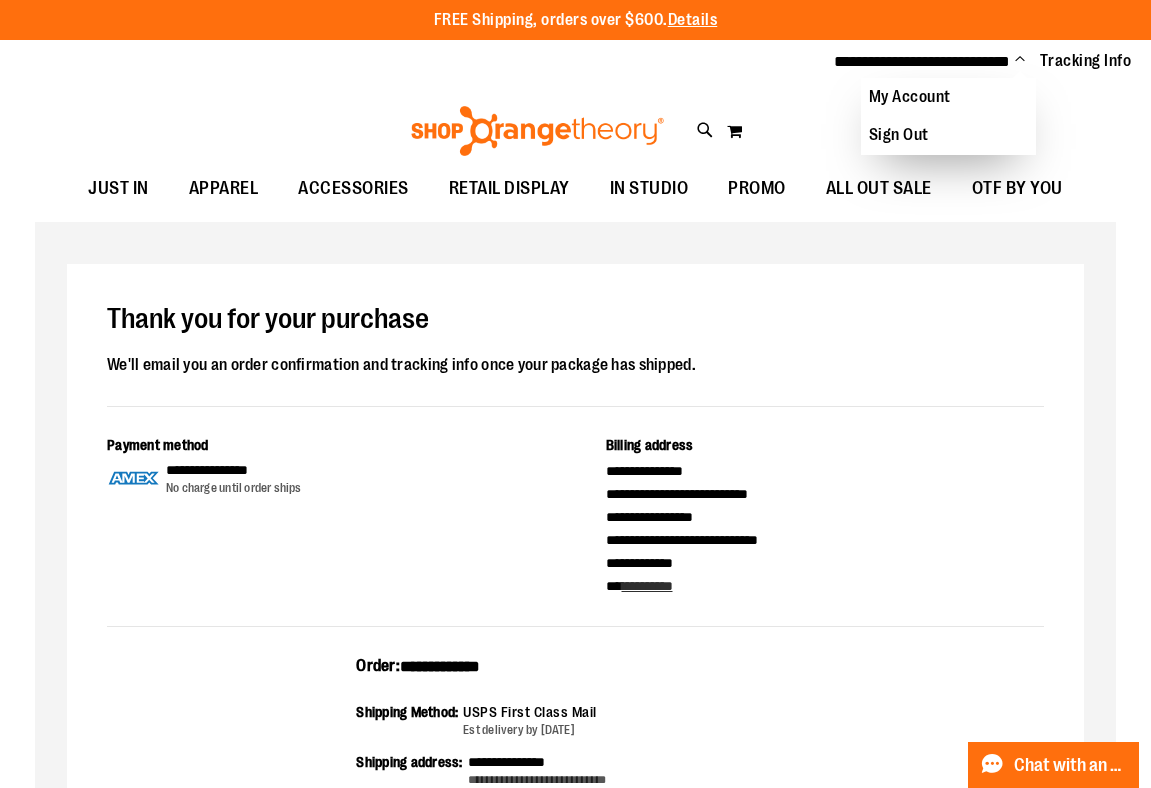 click on "My Account" at bounding box center [948, 97] 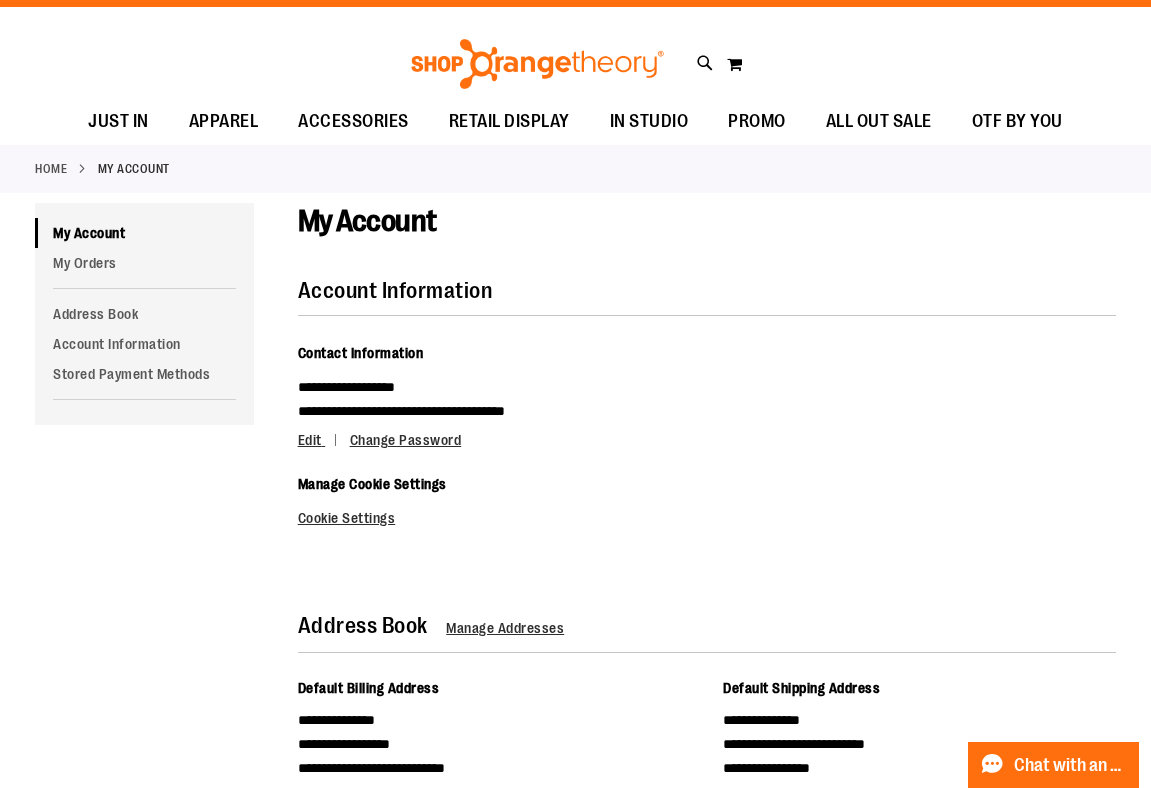scroll, scrollTop: 0, scrollLeft: 0, axis: both 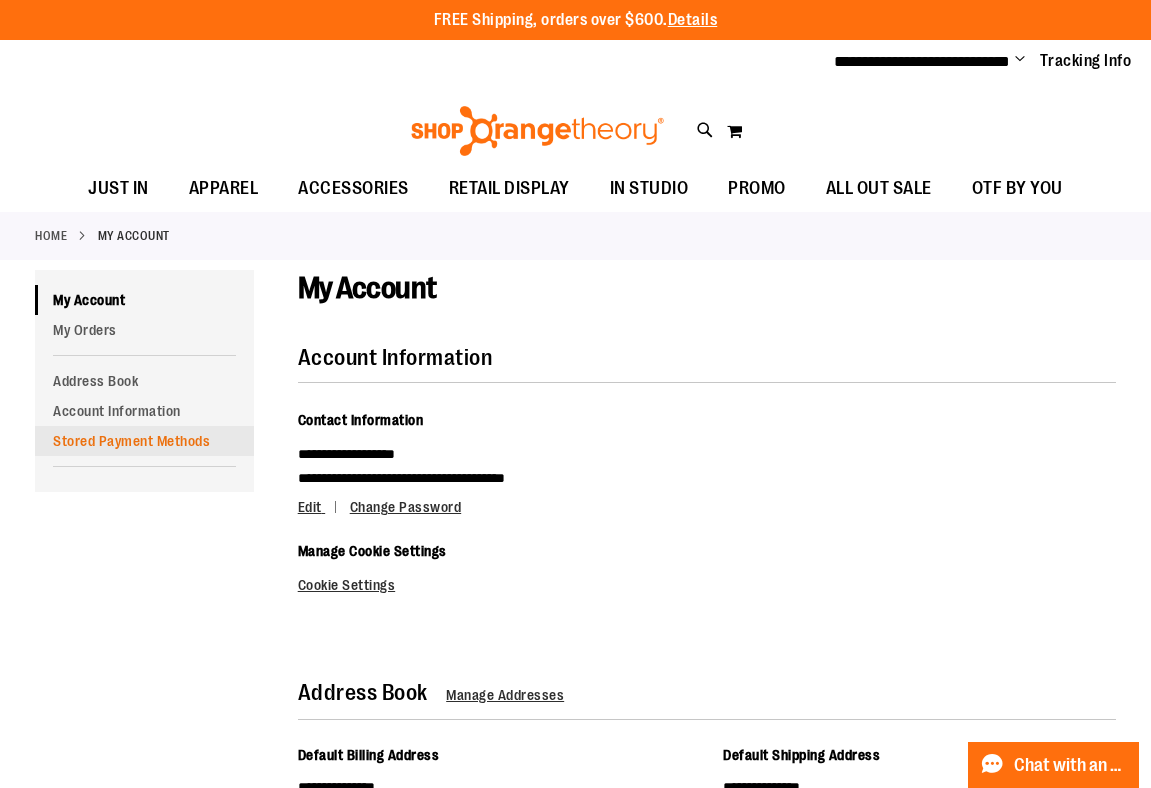 type on "**********" 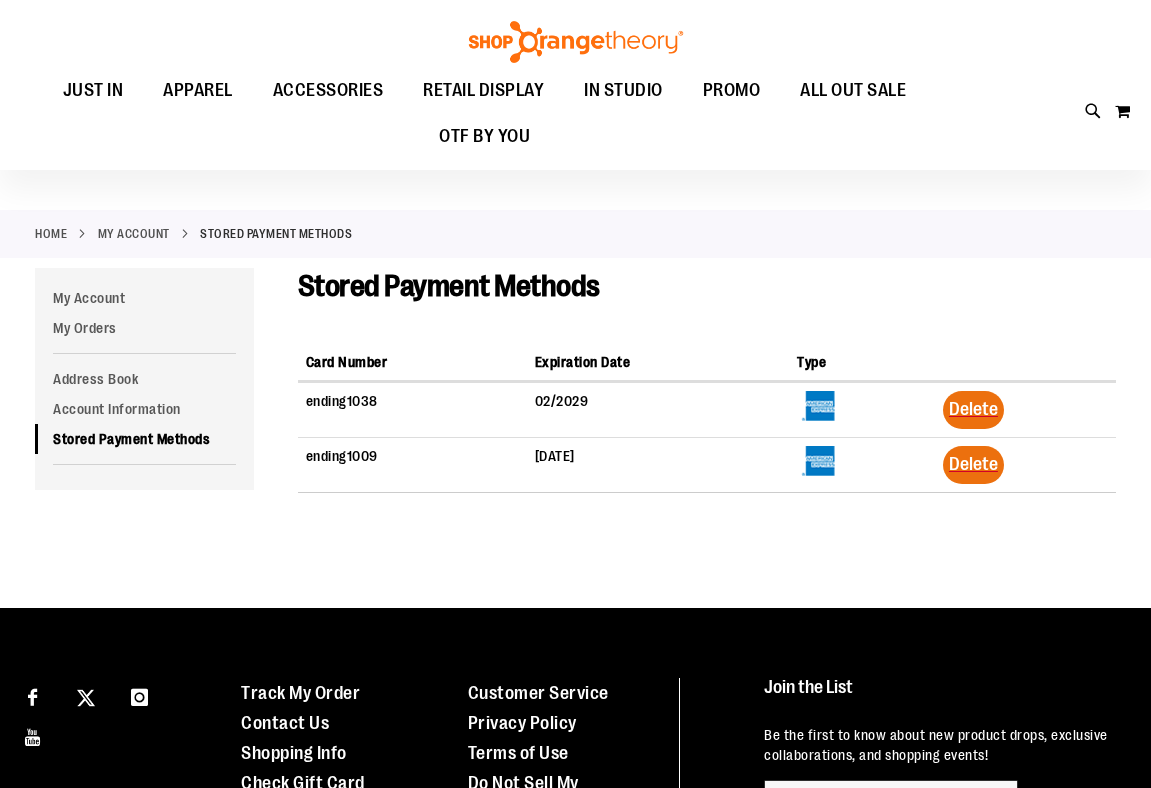 scroll, scrollTop: 13, scrollLeft: 0, axis: vertical 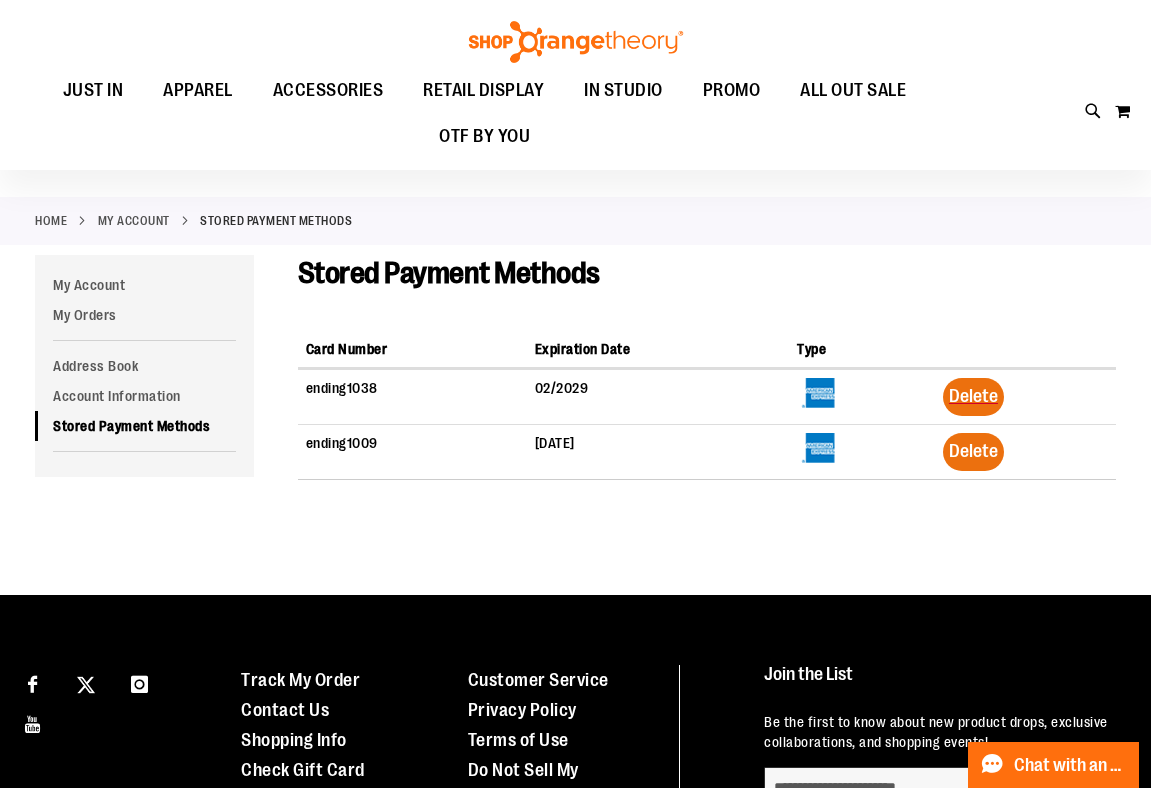 type on "**********" 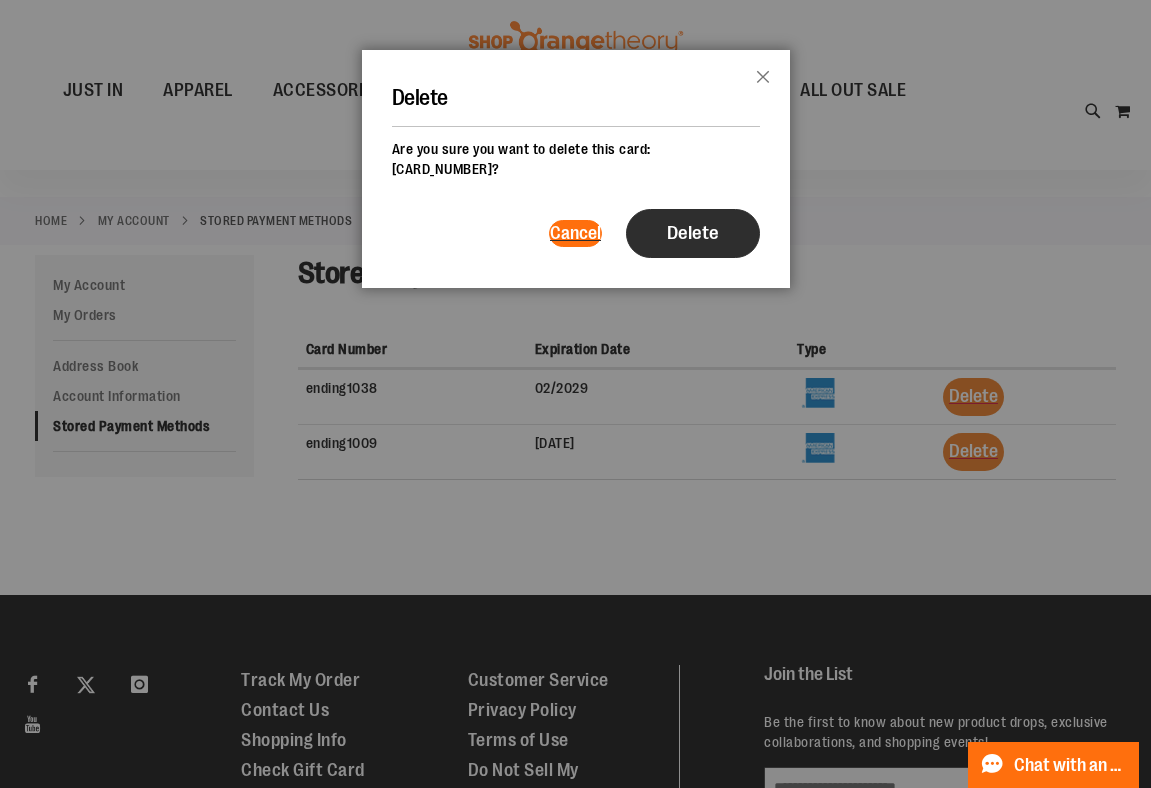 click on "Delete" at bounding box center [693, 233] 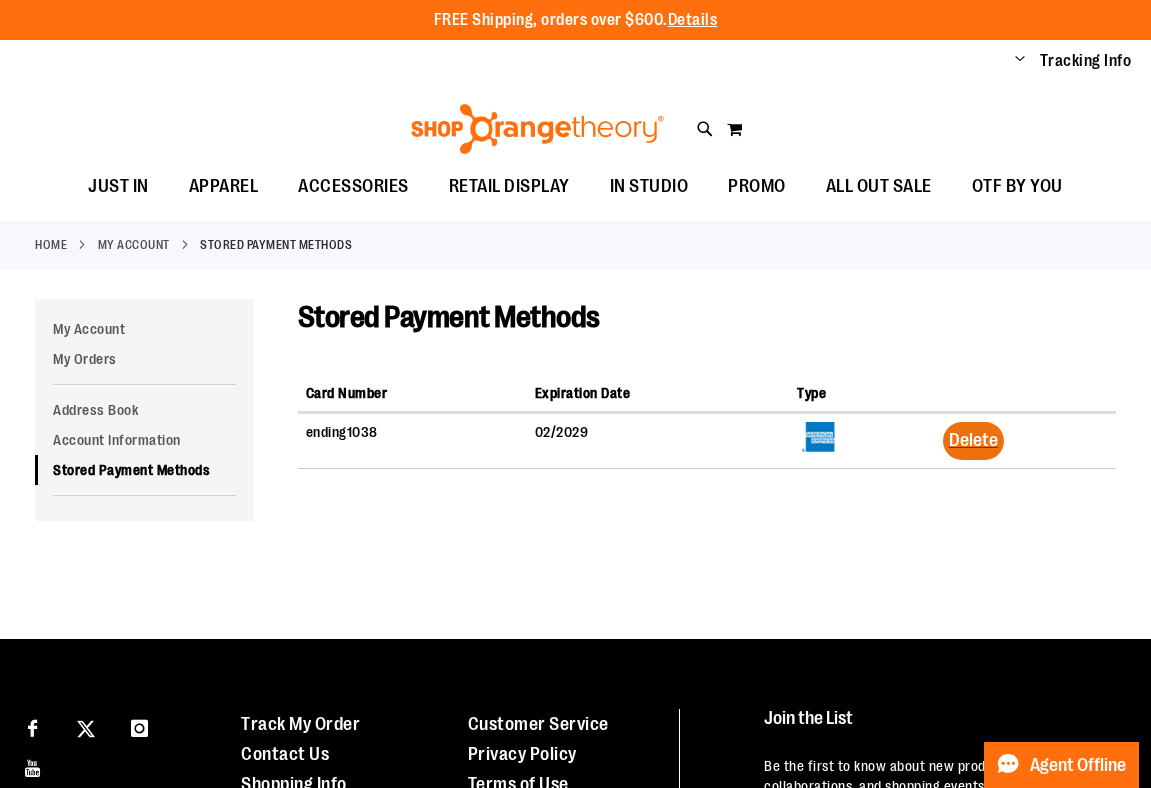 scroll, scrollTop: 0, scrollLeft: 0, axis: both 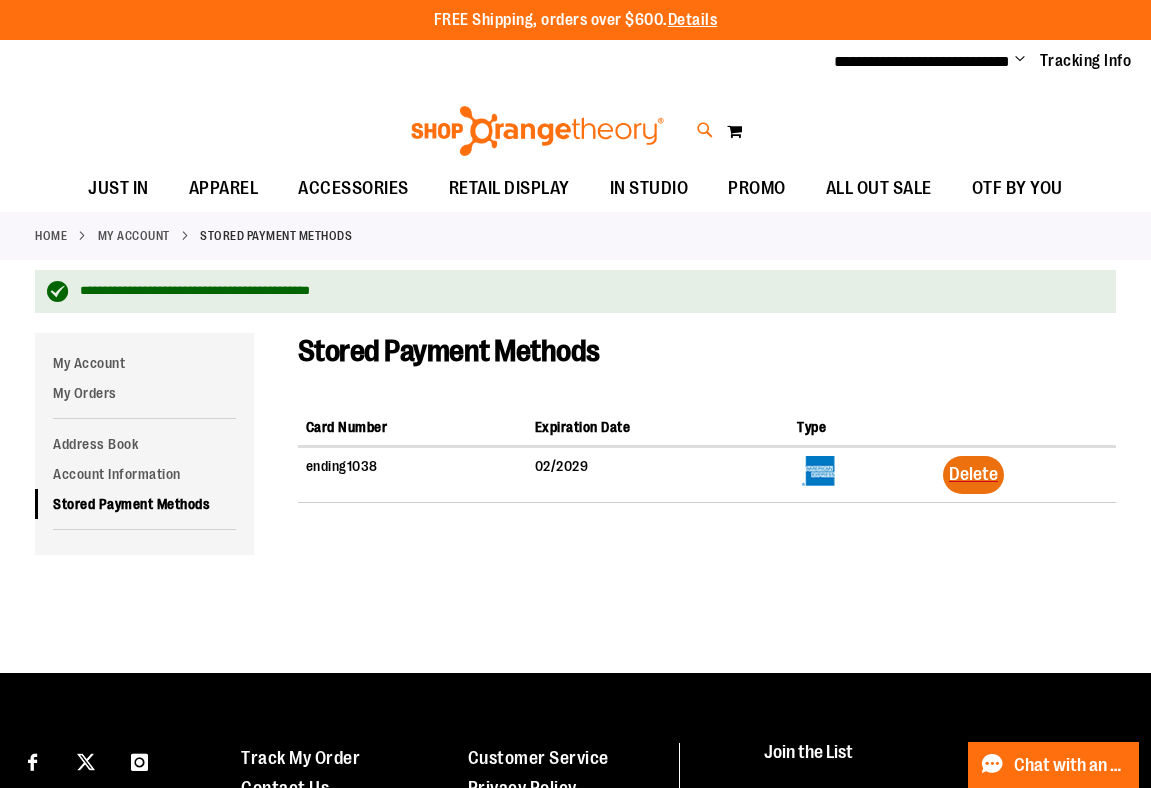 type on "**********" 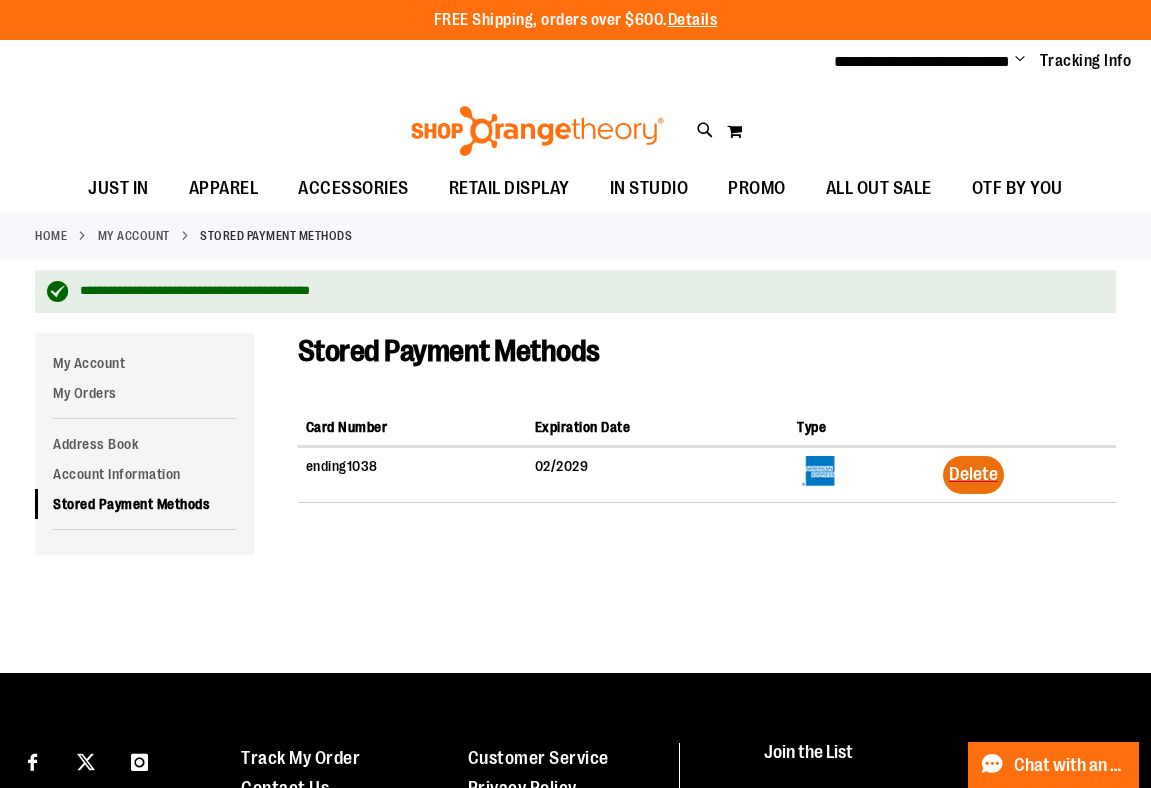 type on "**********" 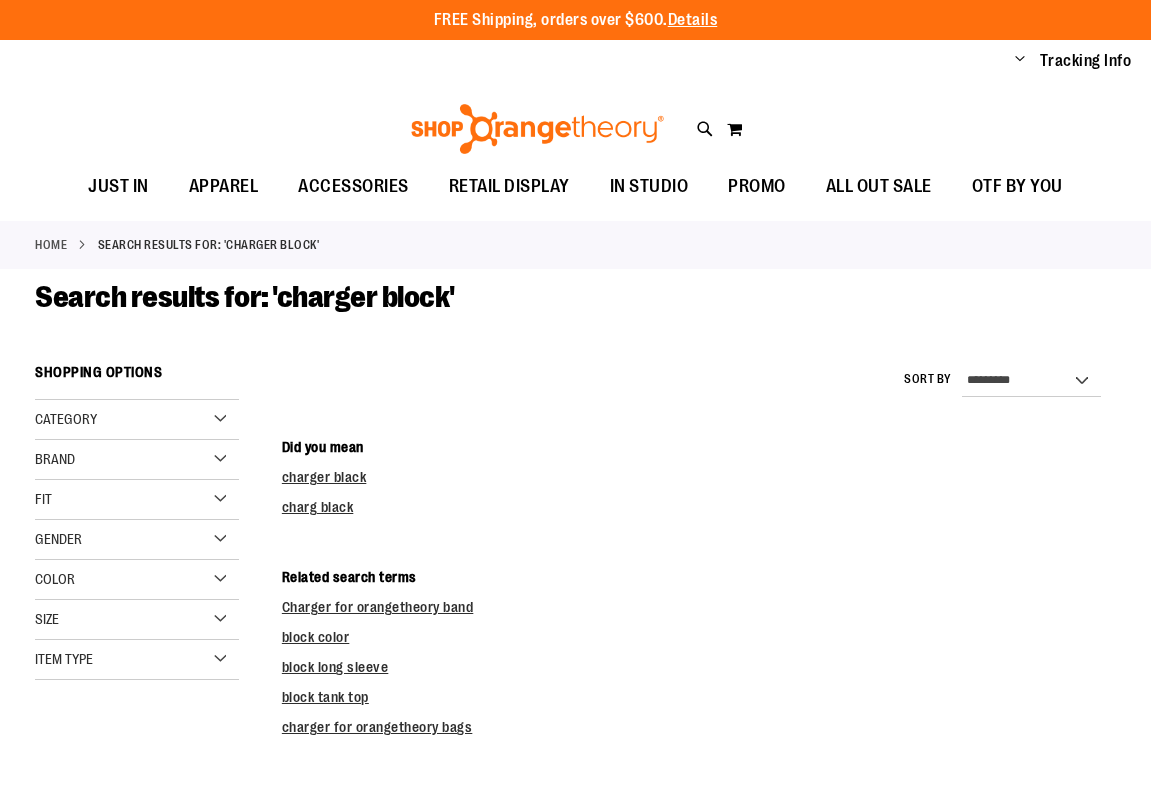 scroll, scrollTop: 0, scrollLeft: 0, axis: both 